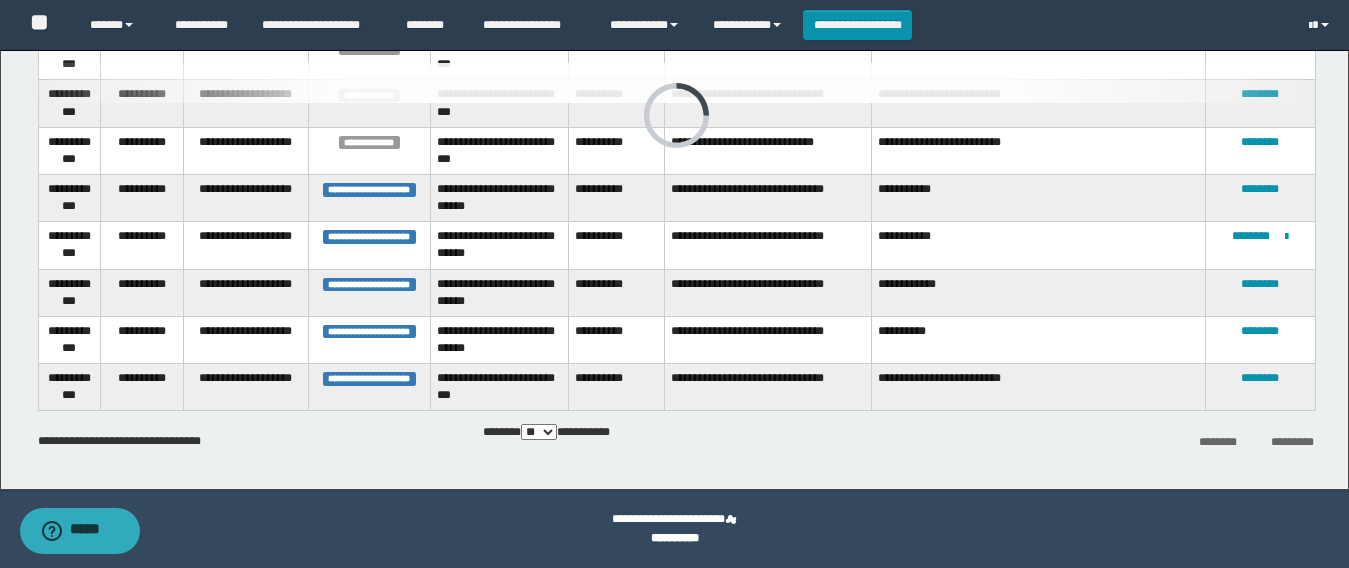 scroll, scrollTop: 0, scrollLeft: 0, axis: both 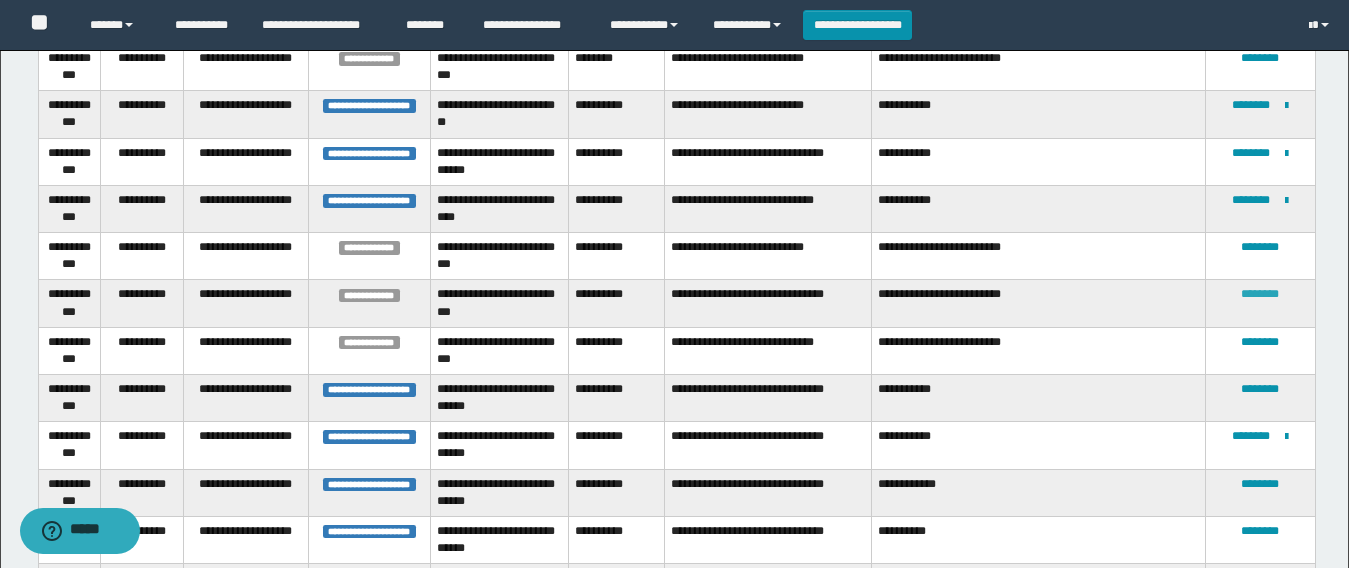 click on "********" at bounding box center [1260, 294] 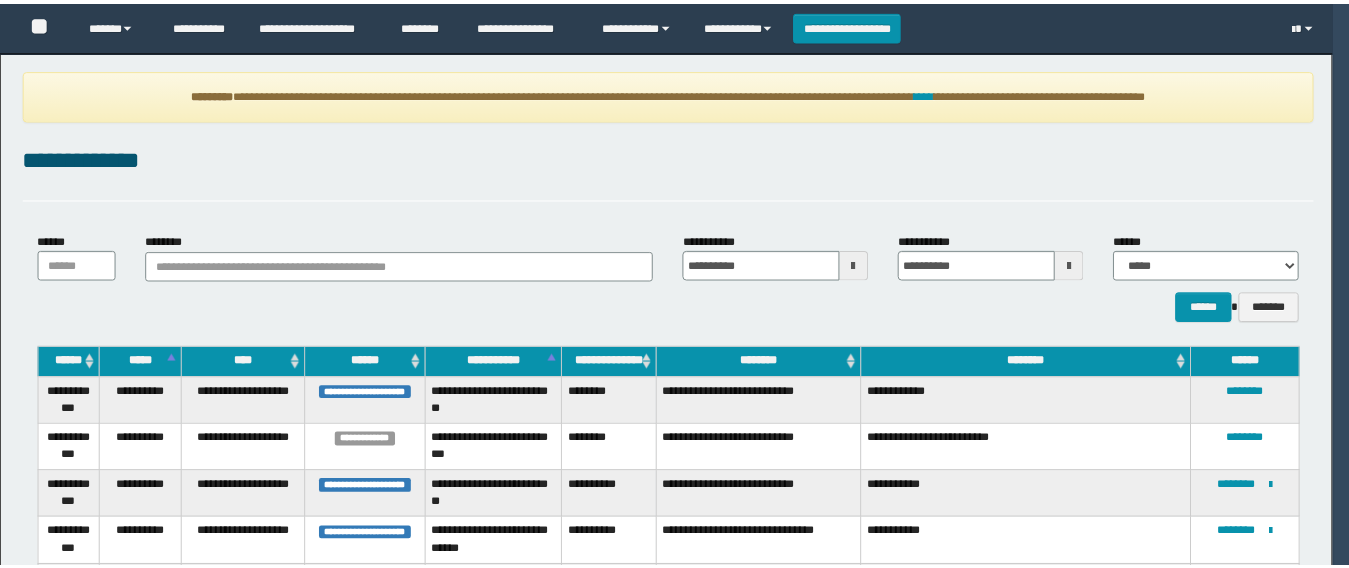 scroll, scrollTop: 0, scrollLeft: 0, axis: both 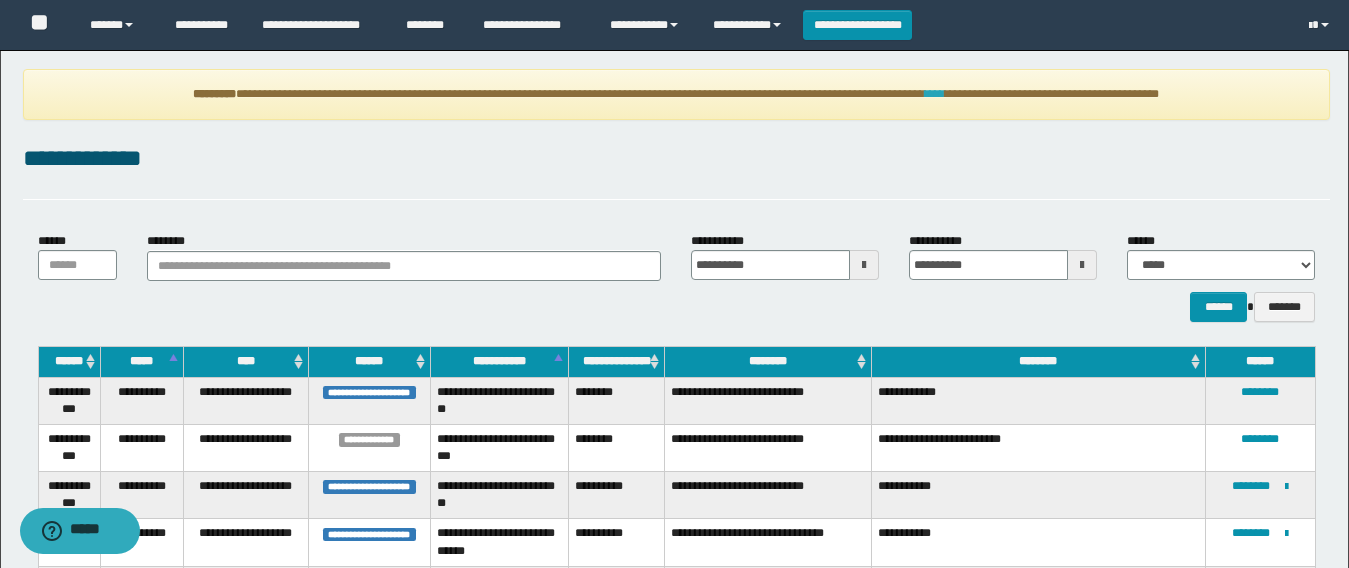 click on "****" at bounding box center (935, 94) 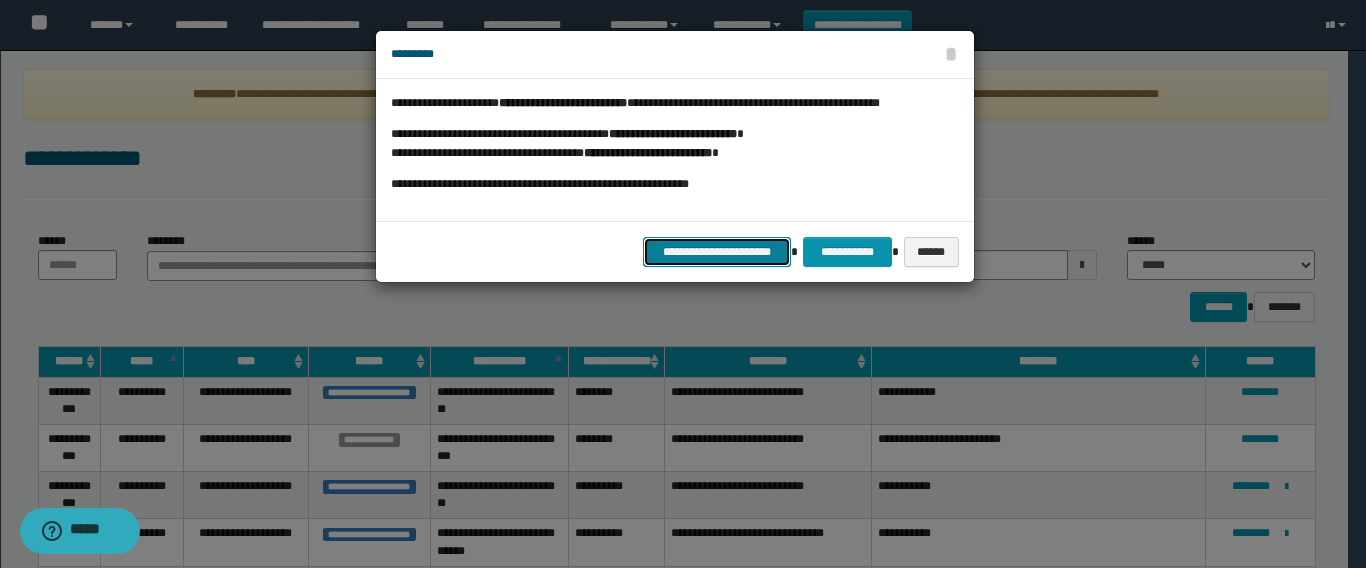 click on "**********" at bounding box center (717, 252) 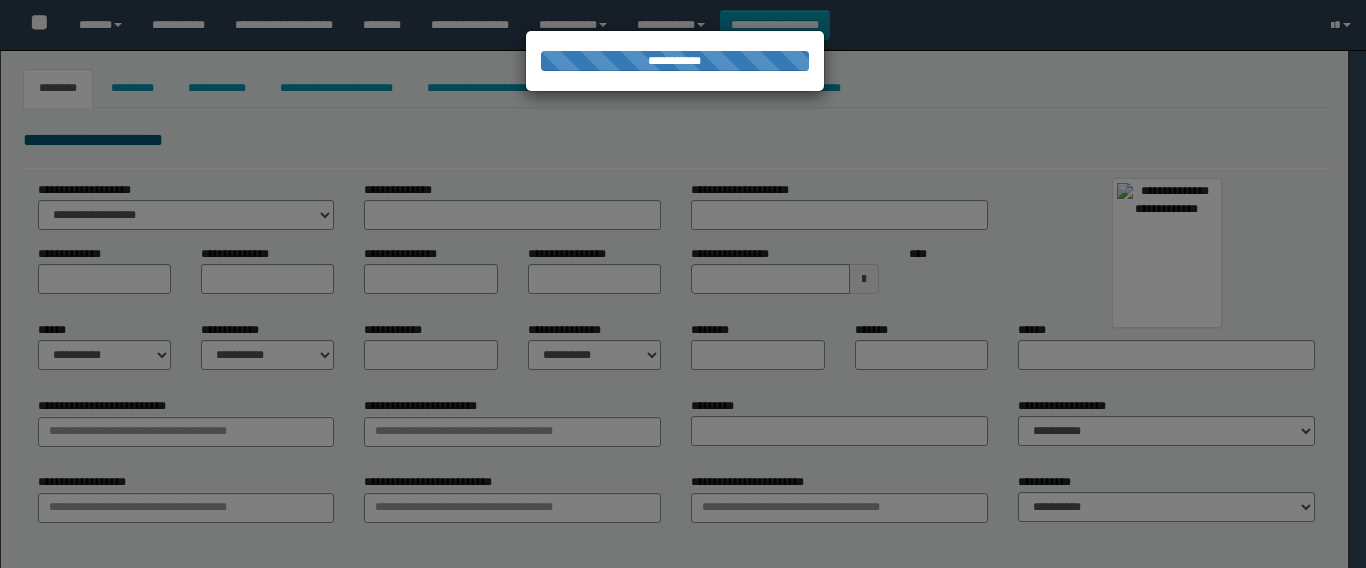 type on "********" 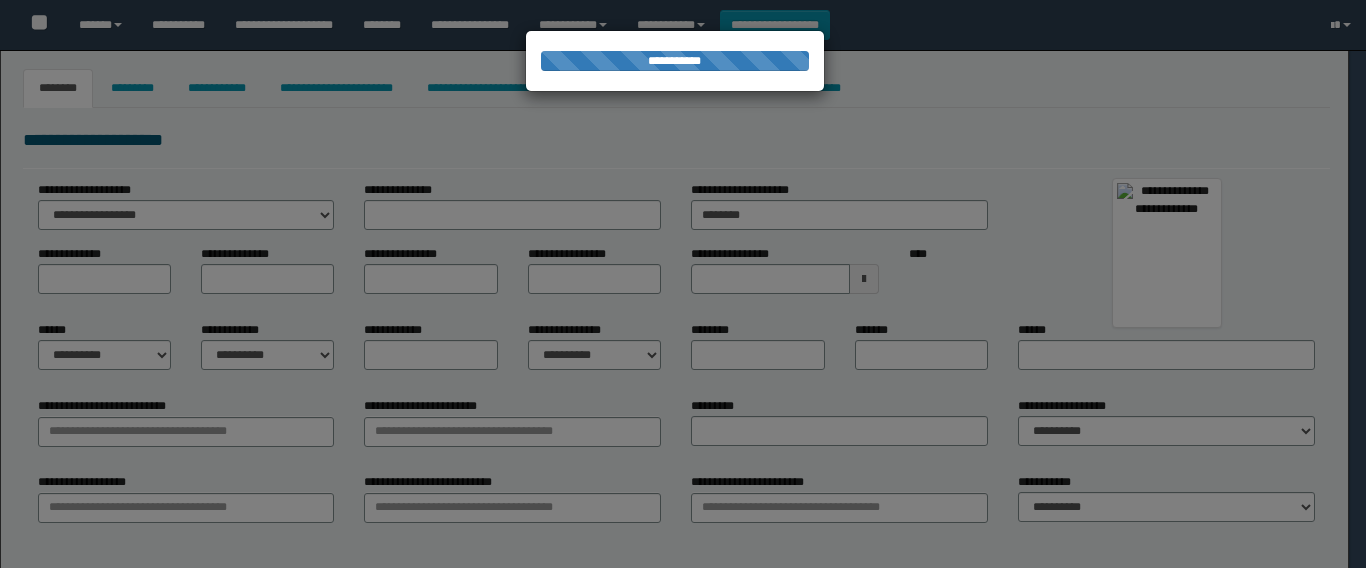 type on "*****" 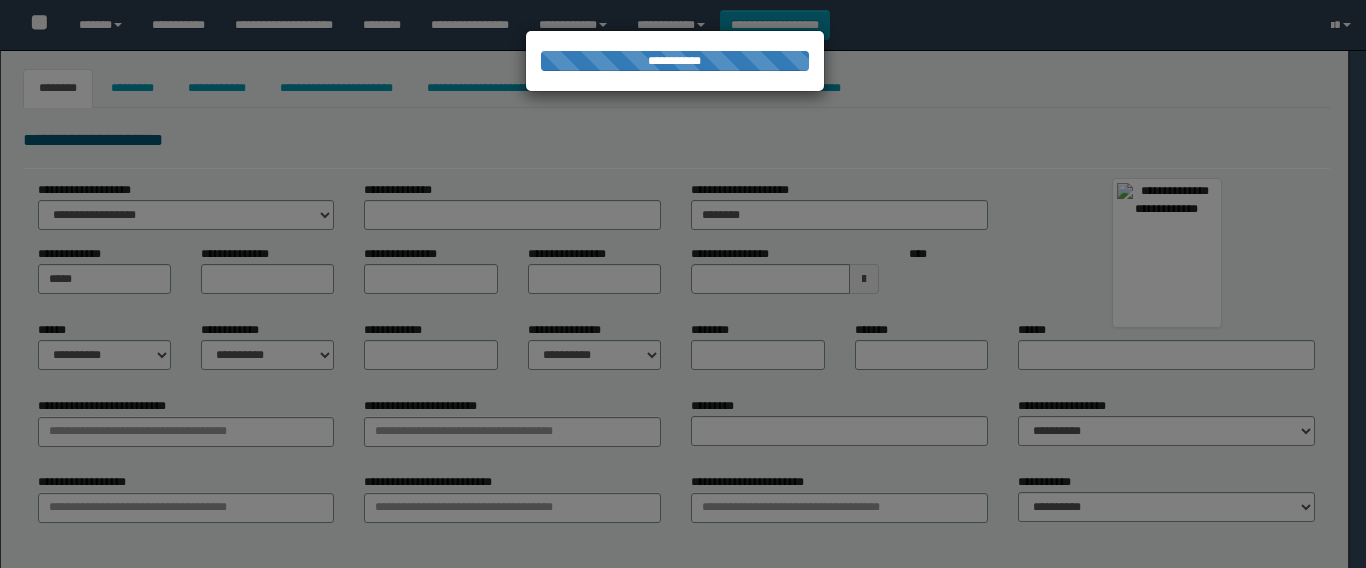type on "*********" 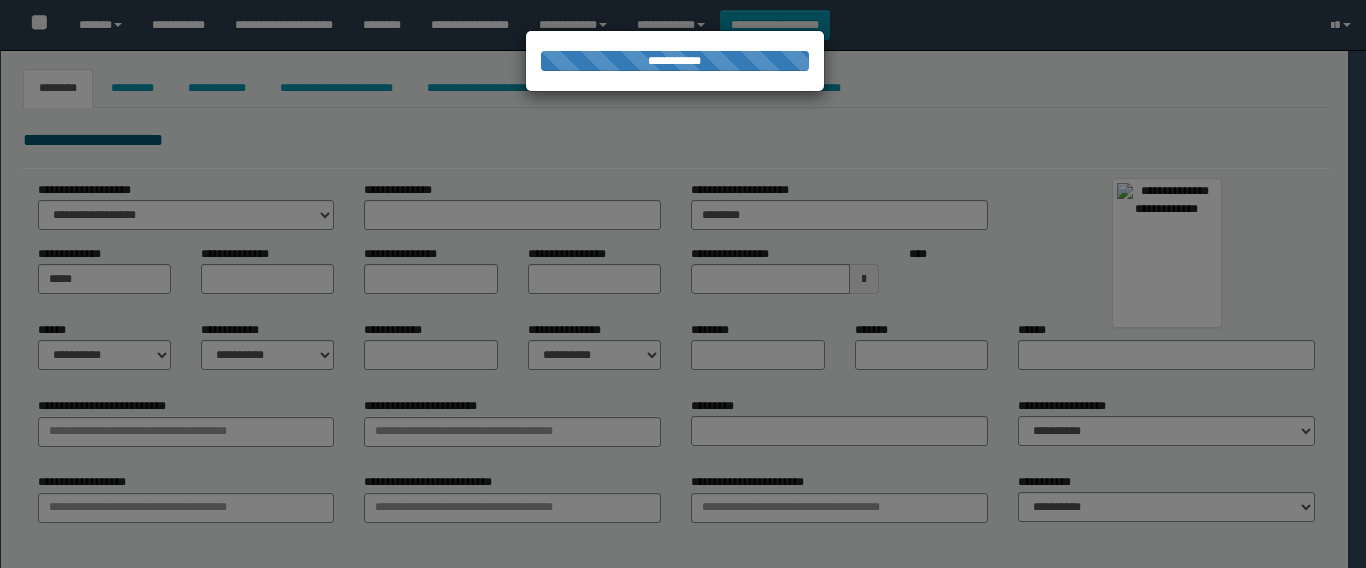 type on "*******" 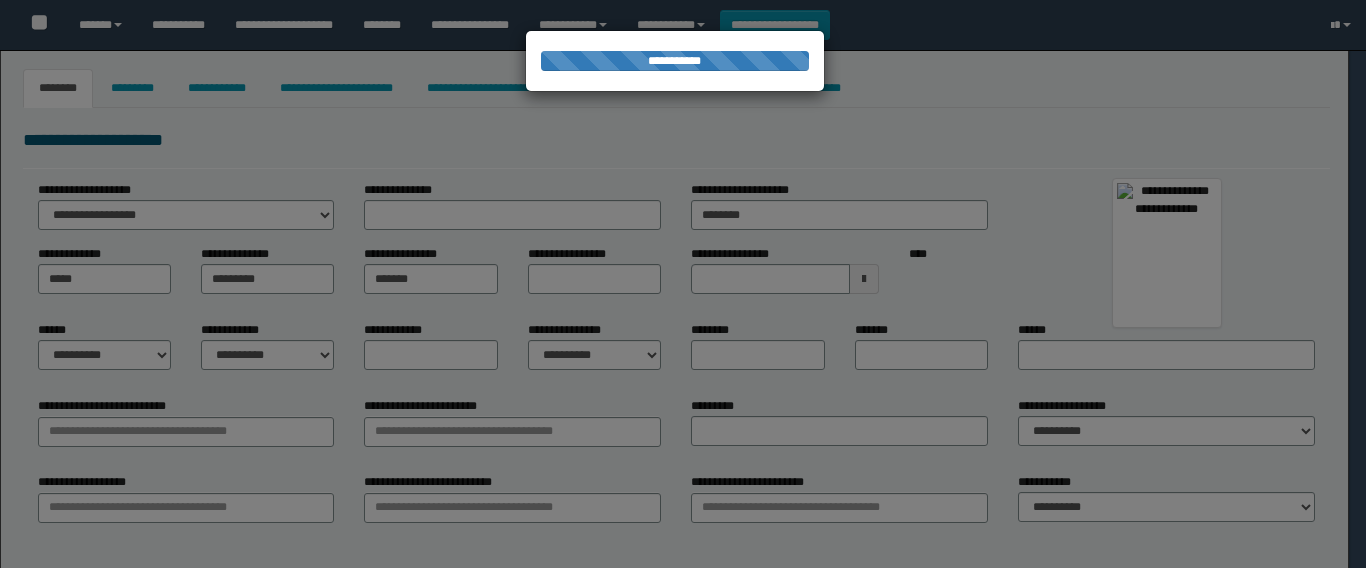 type on "*******" 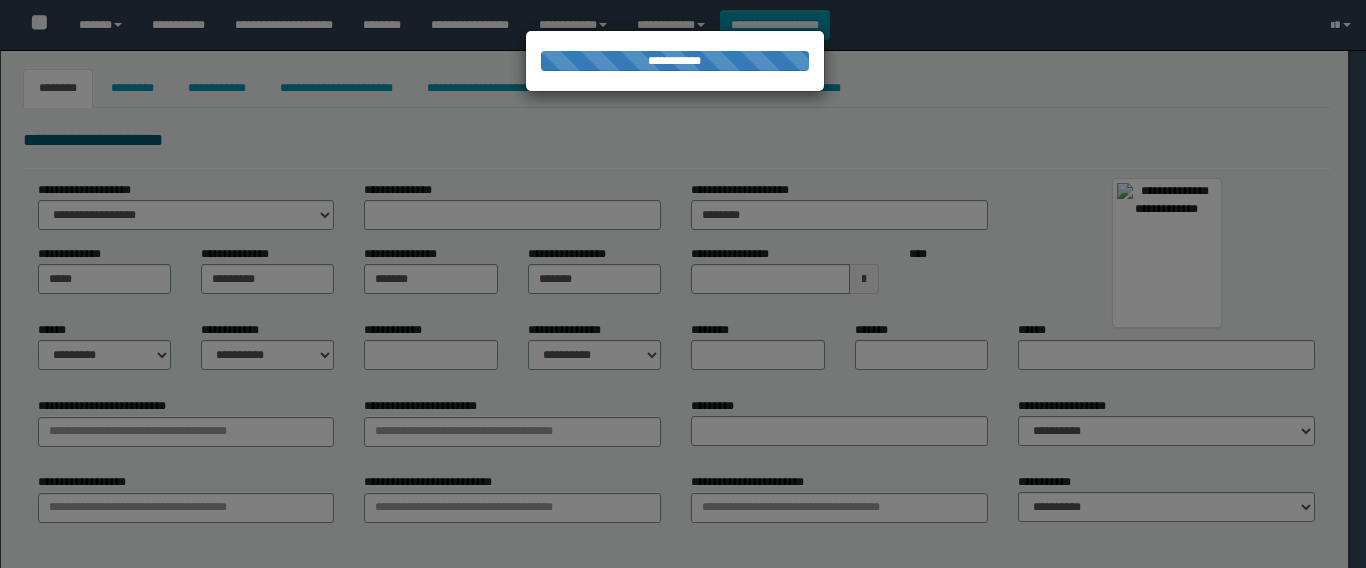 select on "*" 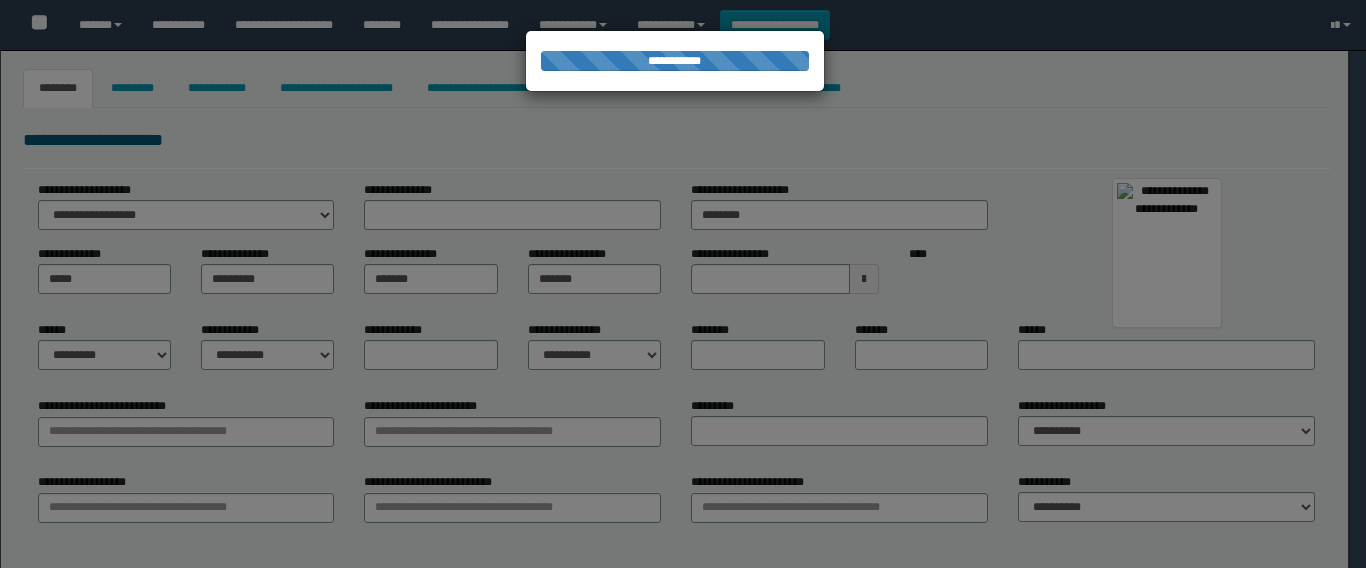 select on "*" 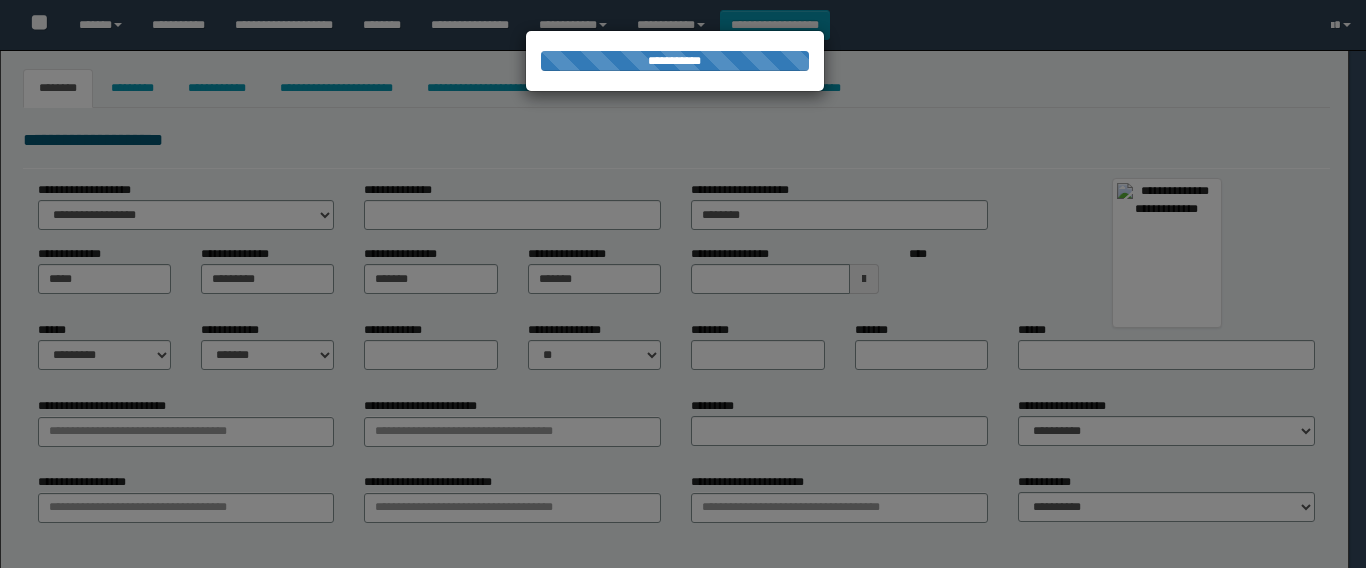type on "**********" 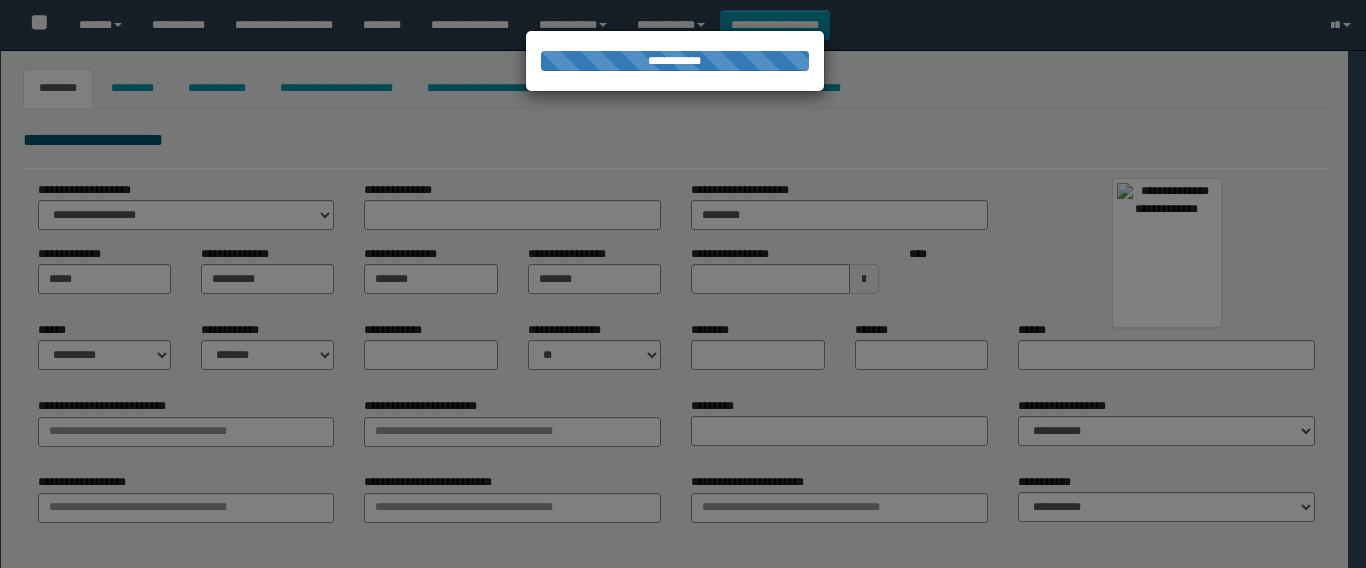 type on "**********" 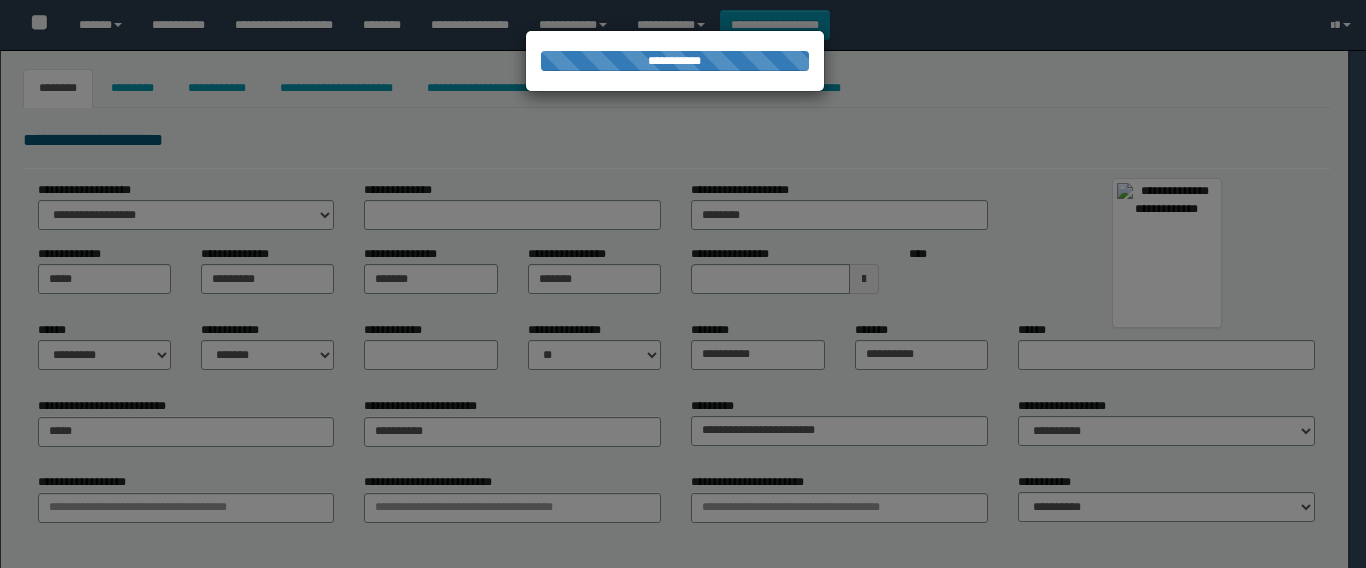 select on "*" 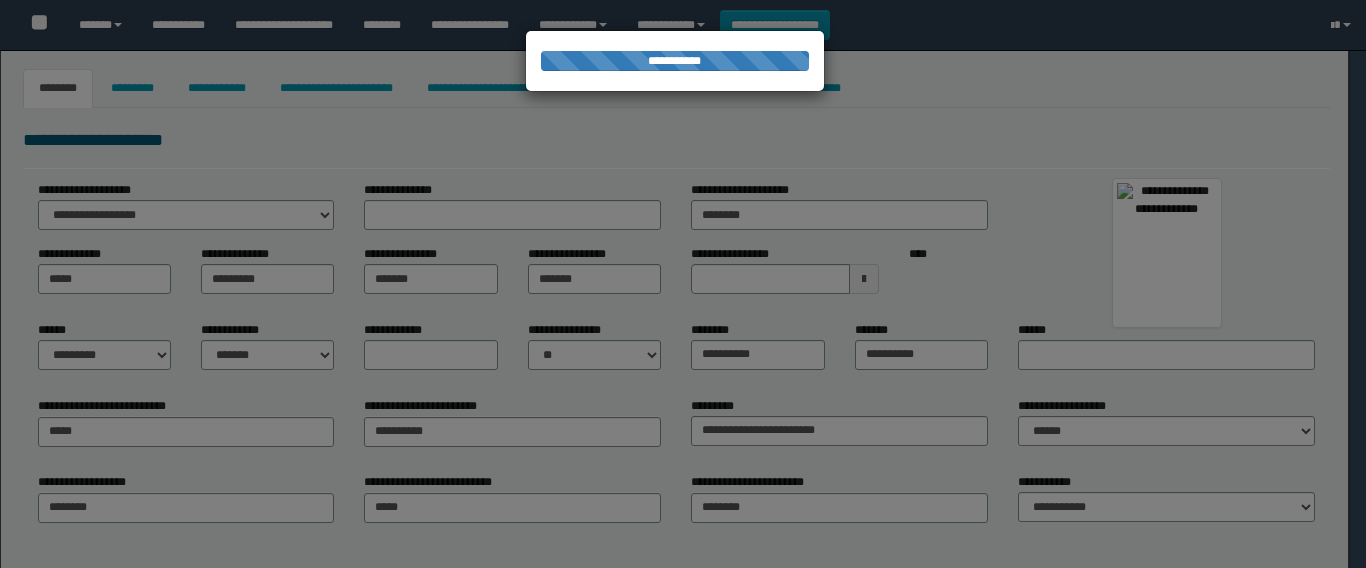 type on "**********" 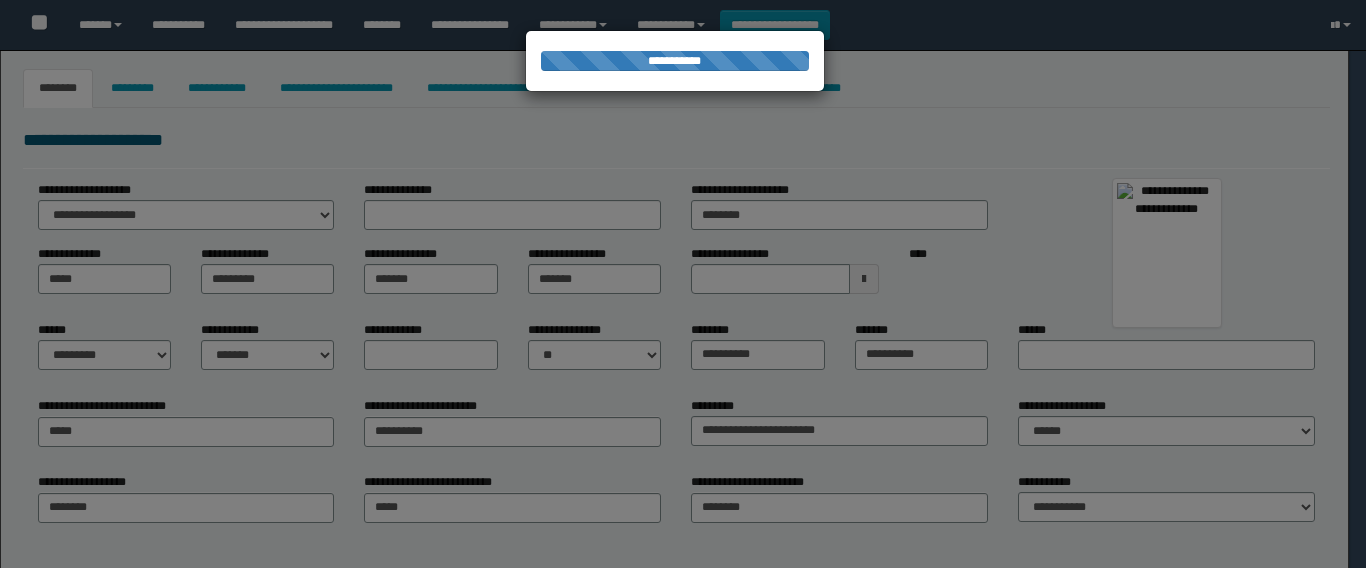 select on "*" 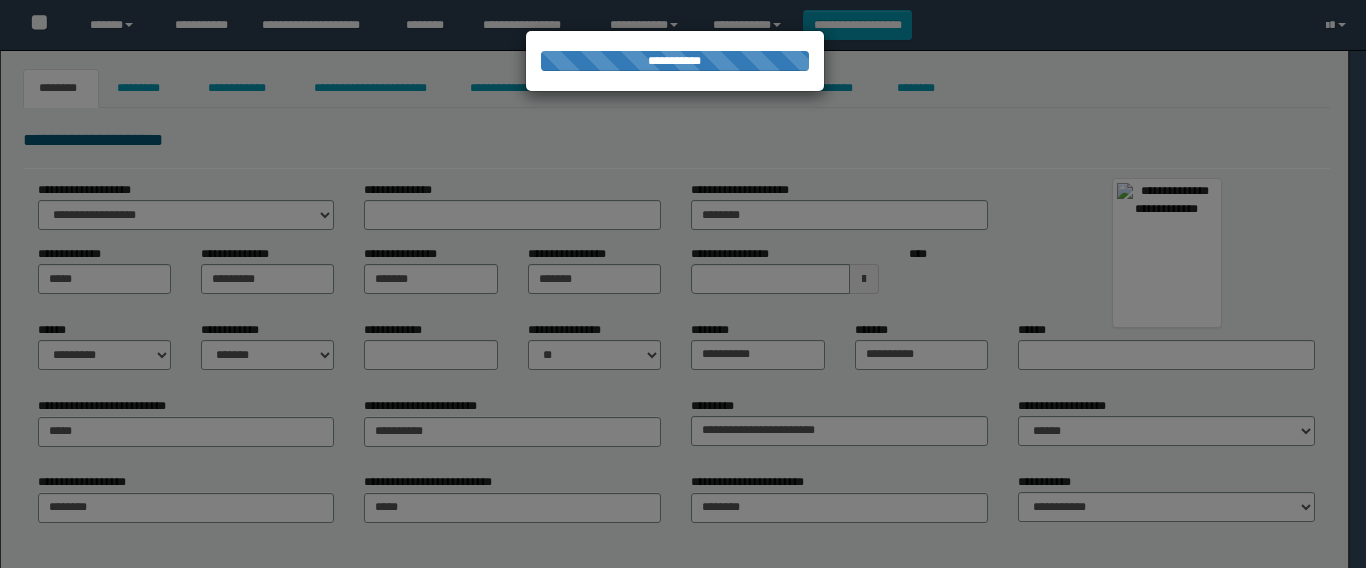 scroll, scrollTop: 0, scrollLeft: 0, axis: both 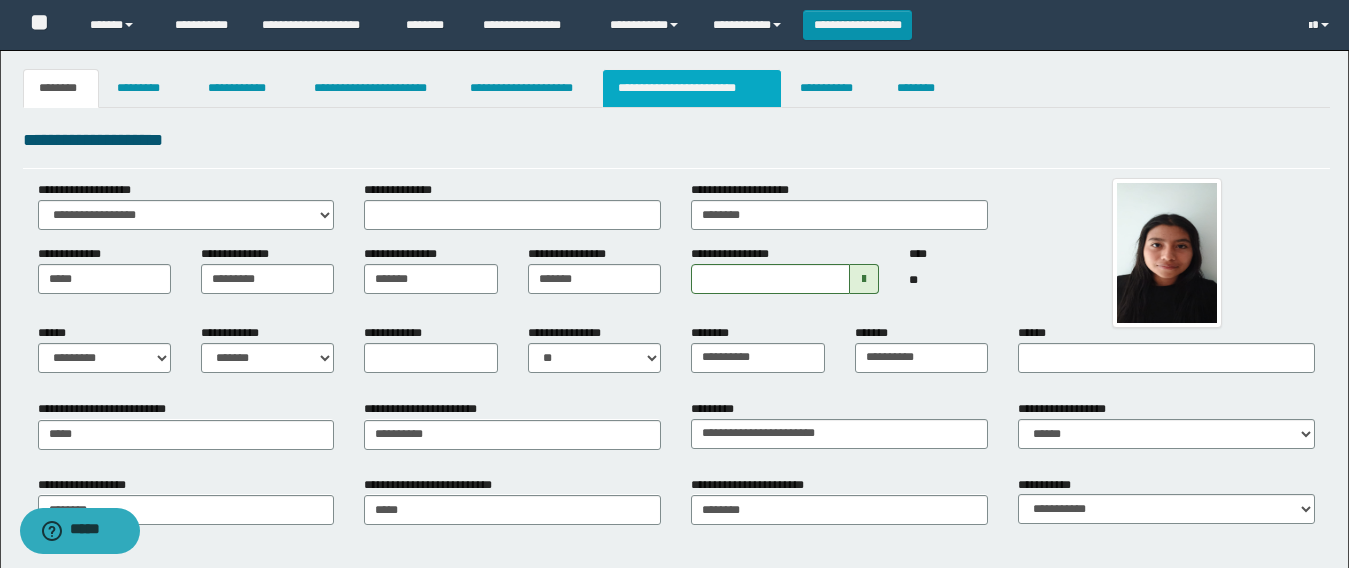 click on "**********" at bounding box center [692, 88] 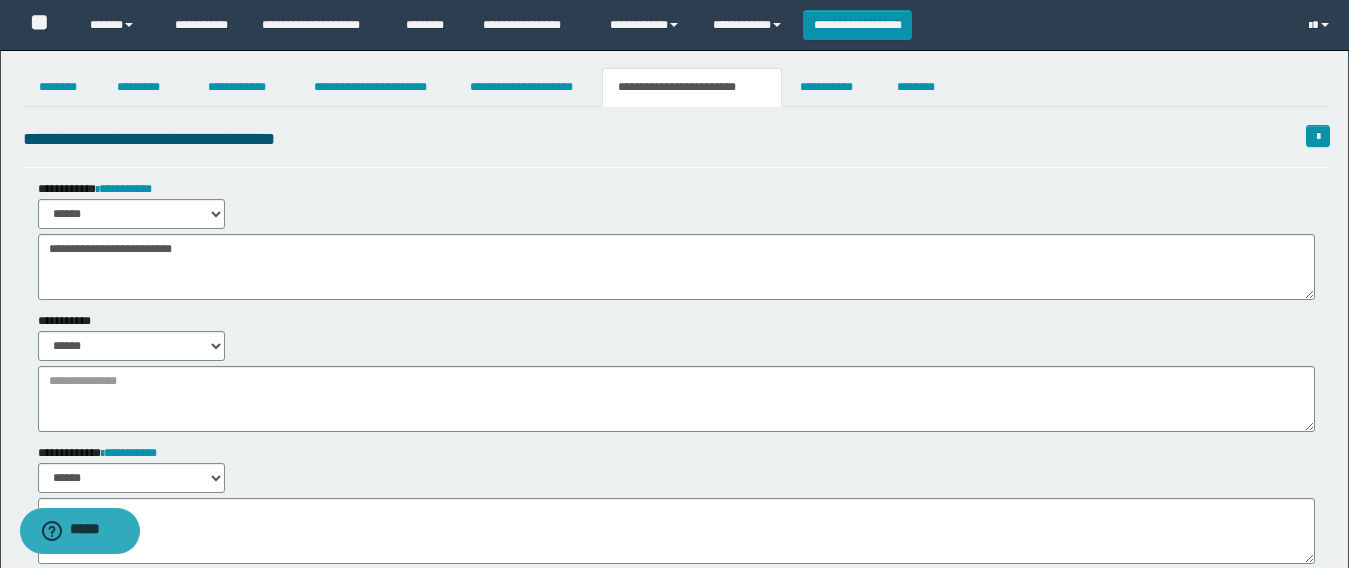 scroll, scrollTop: 101, scrollLeft: 0, axis: vertical 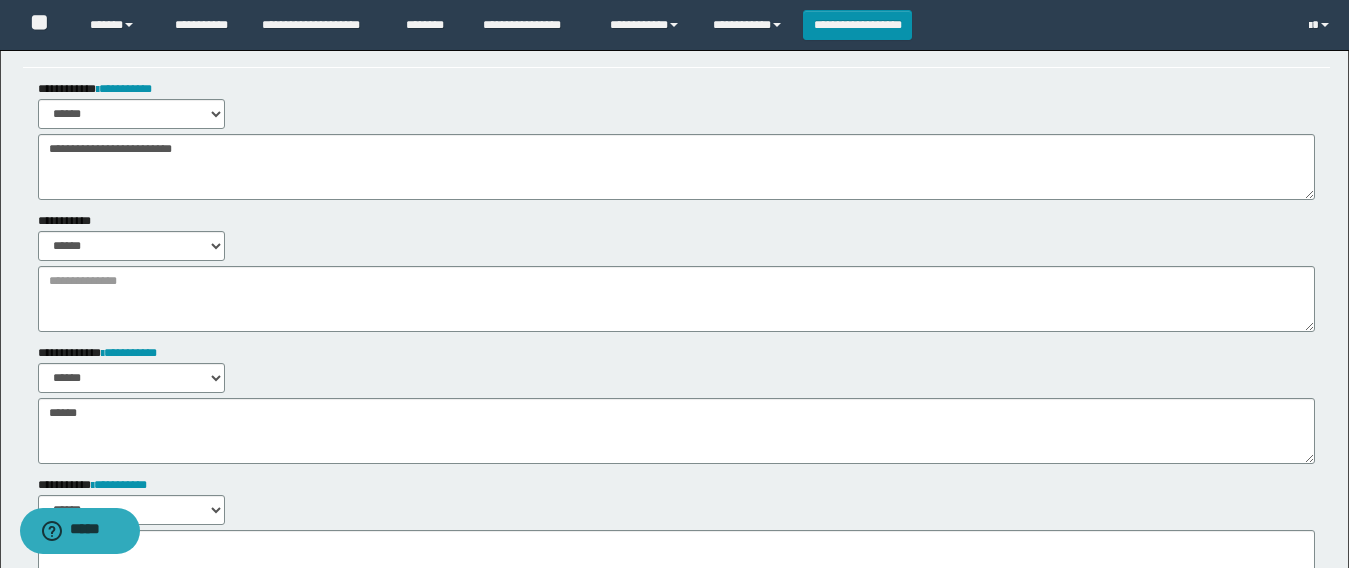 click on "**********" at bounding box center [676, 404] 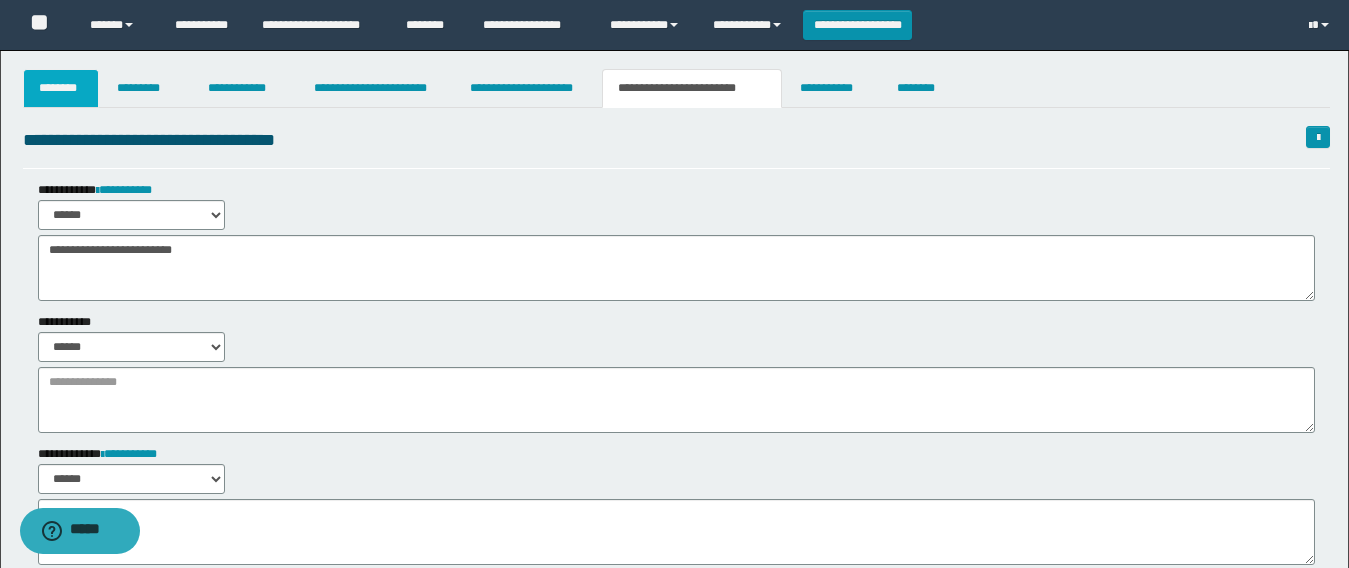 click on "********" at bounding box center [61, 88] 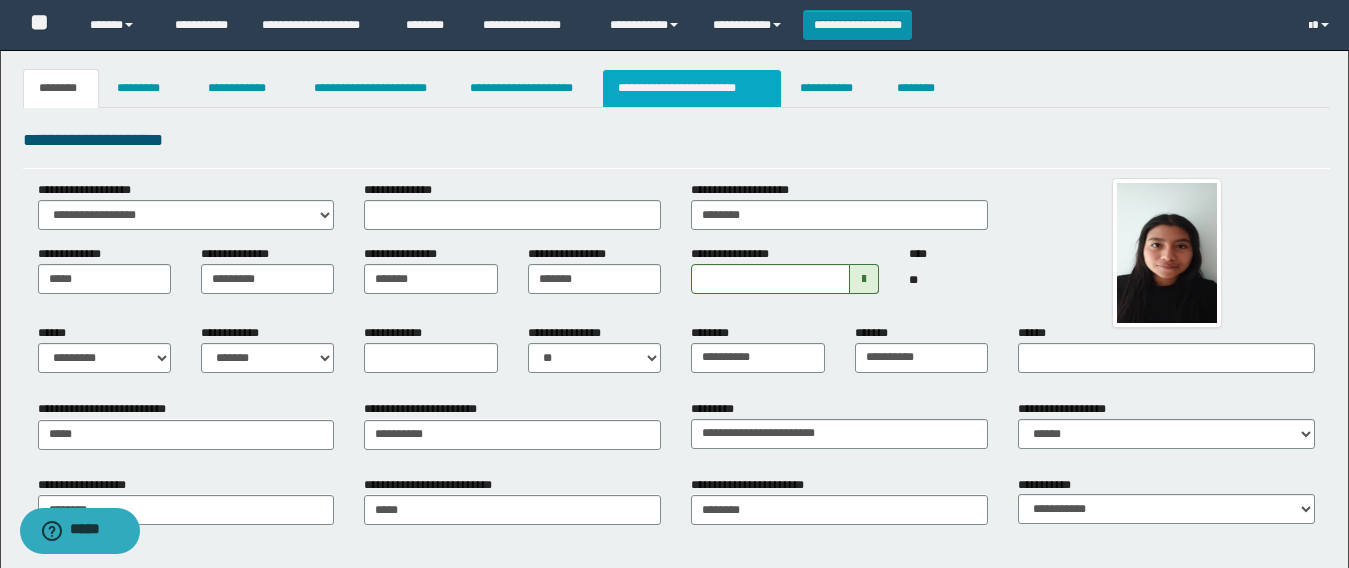 click on "**********" at bounding box center [692, 88] 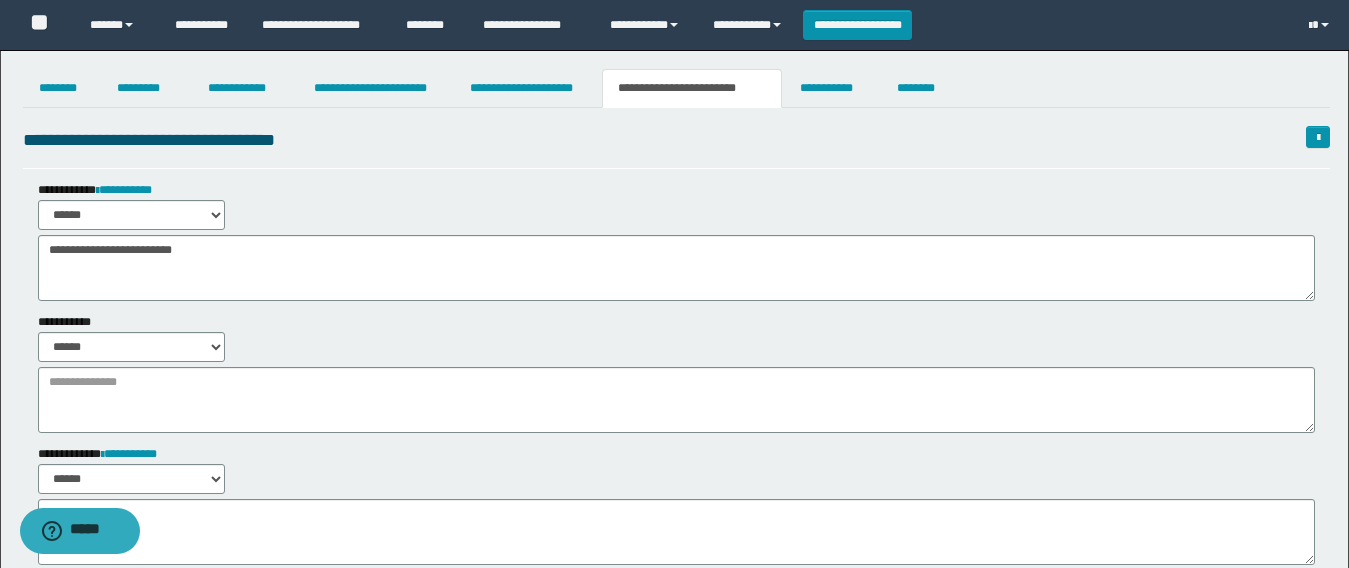 scroll, scrollTop: 100, scrollLeft: 0, axis: vertical 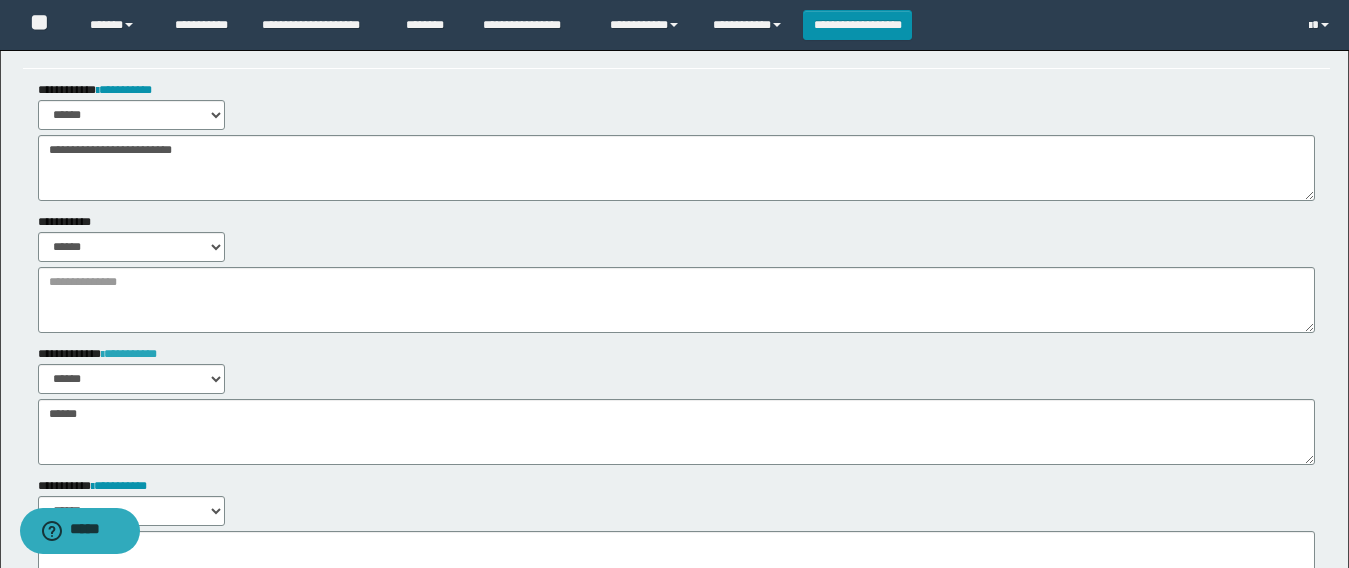 click on "**********" at bounding box center [129, 354] 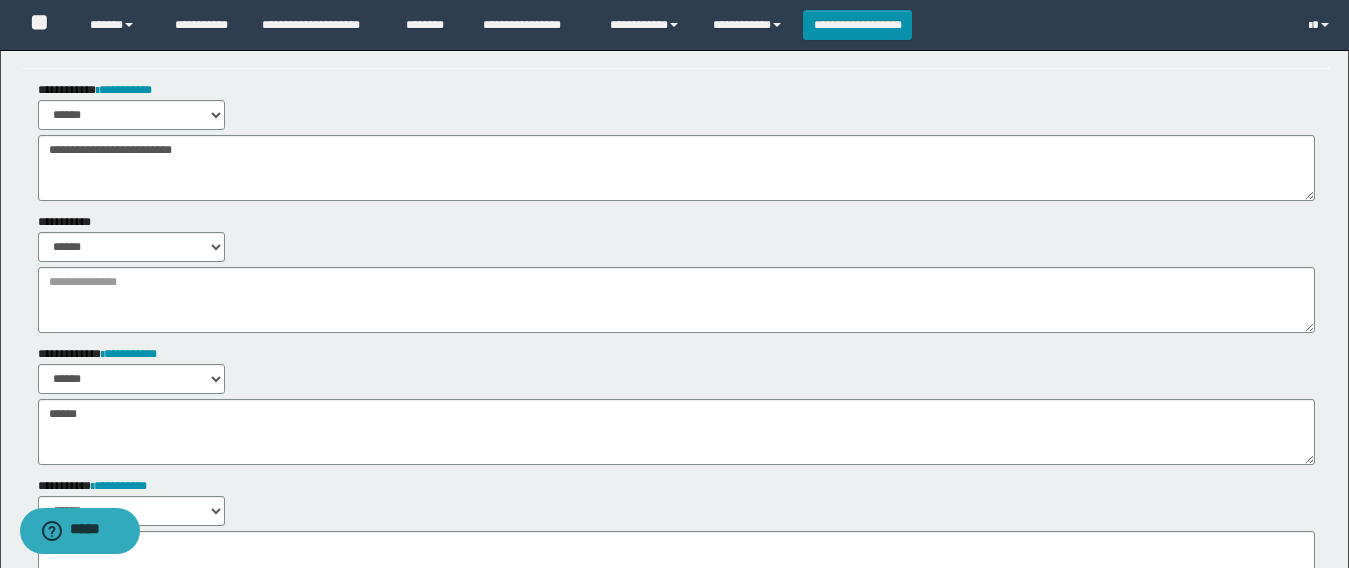 click on "**********" at bounding box center (676, 273) 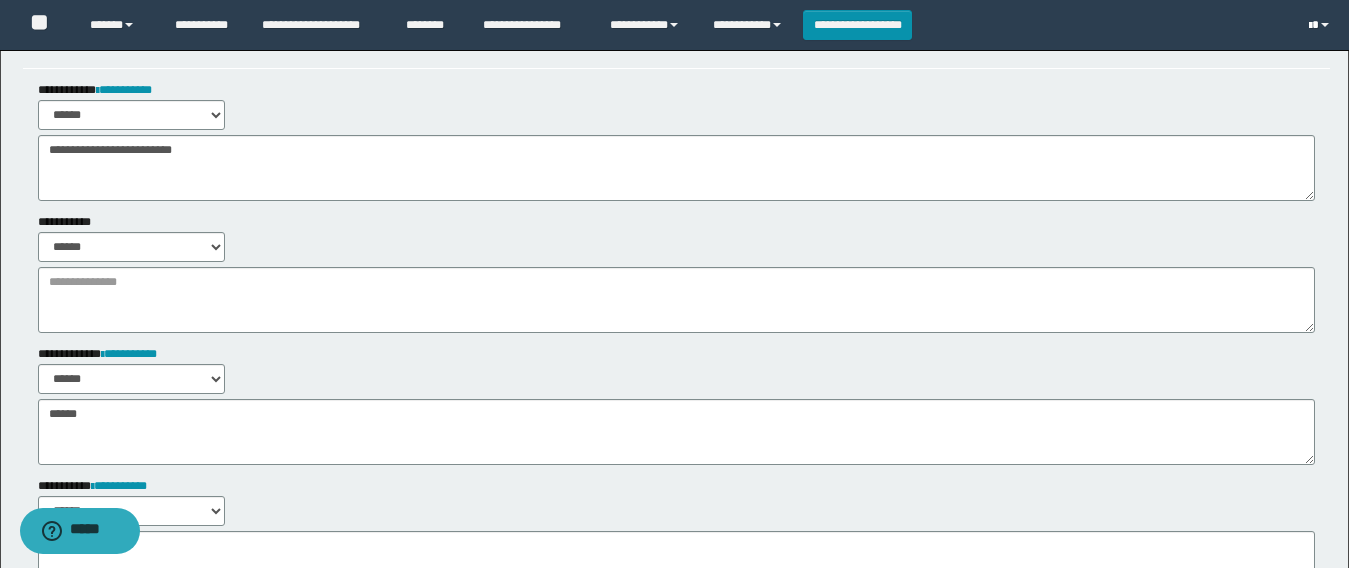 click at bounding box center [1321, 25] 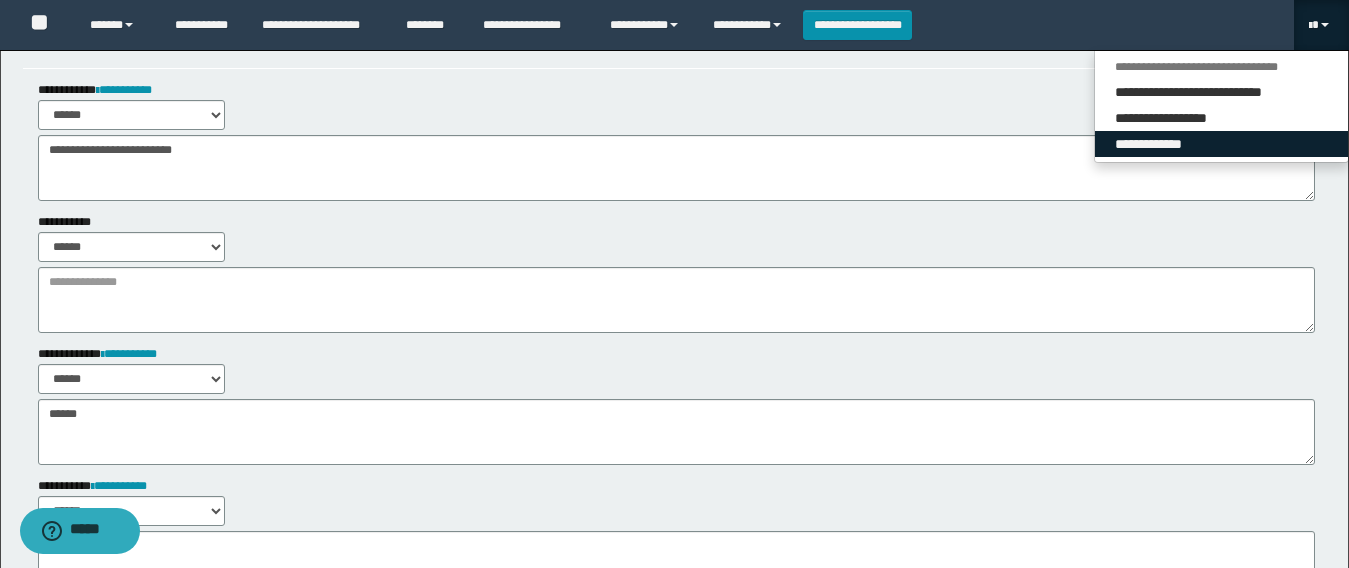 click on "**********" at bounding box center [1221, 144] 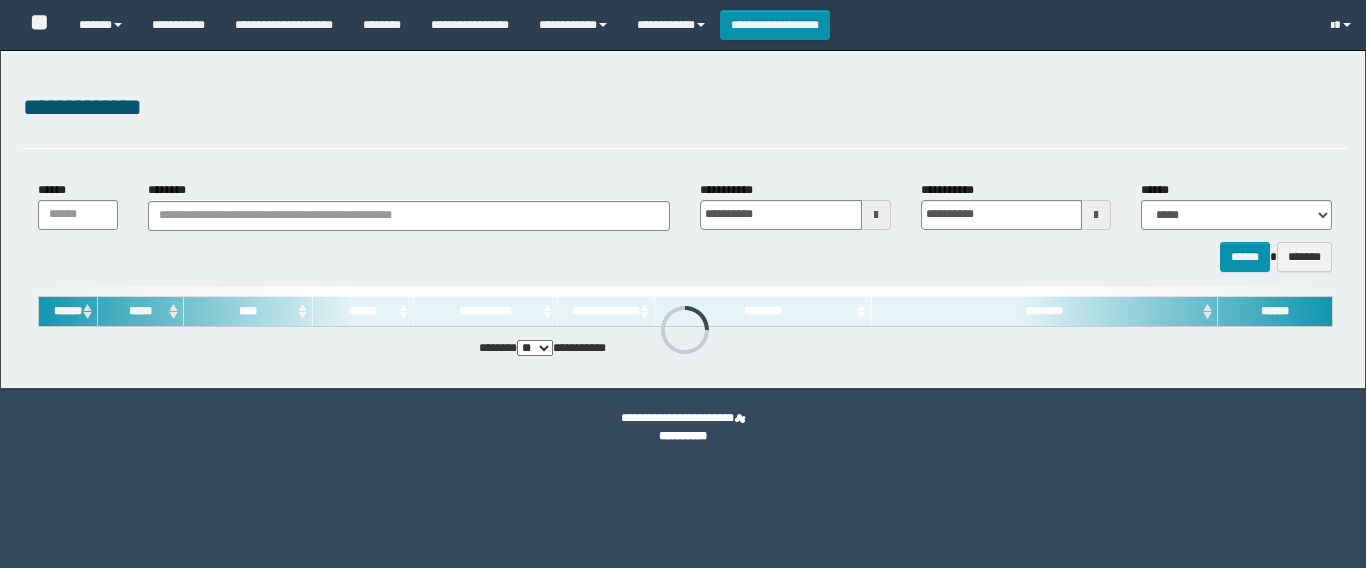 scroll, scrollTop: 0, scrollLeft: 0, axis: both 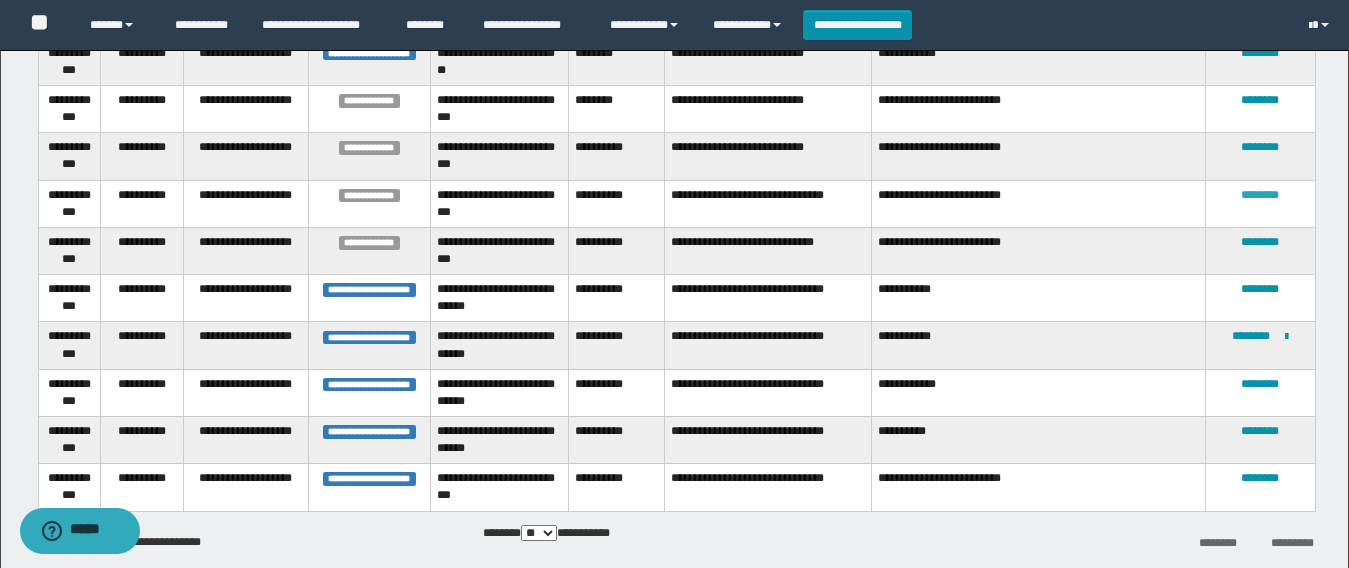 click on "********" at bounding box center [1260, 195] 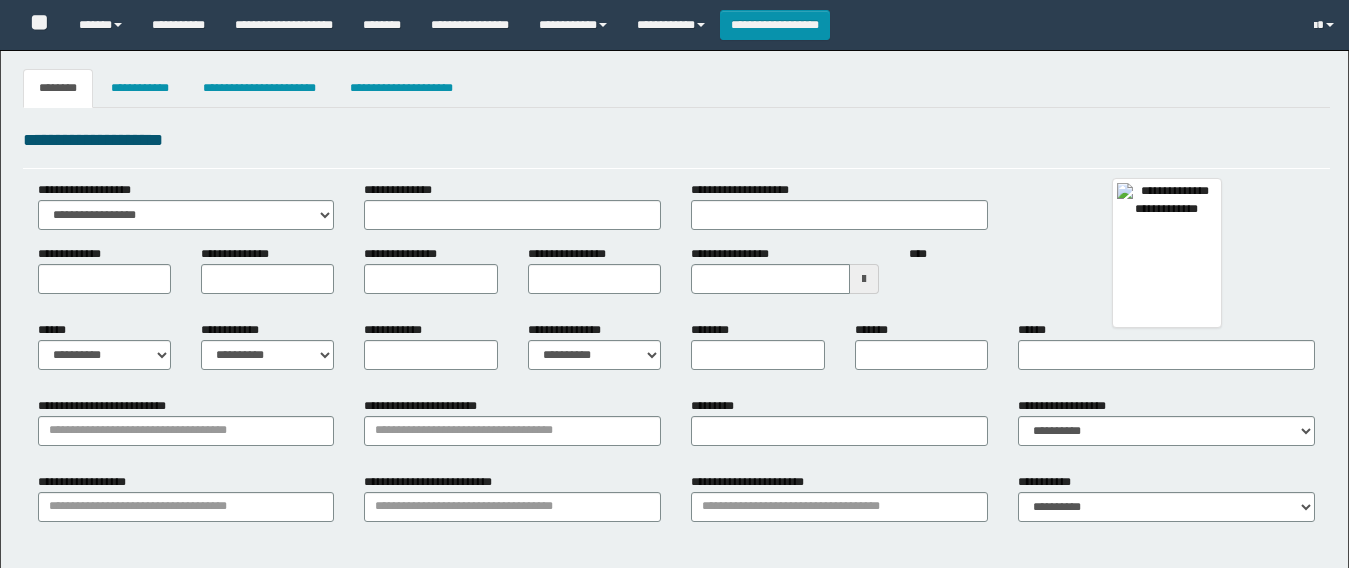 type 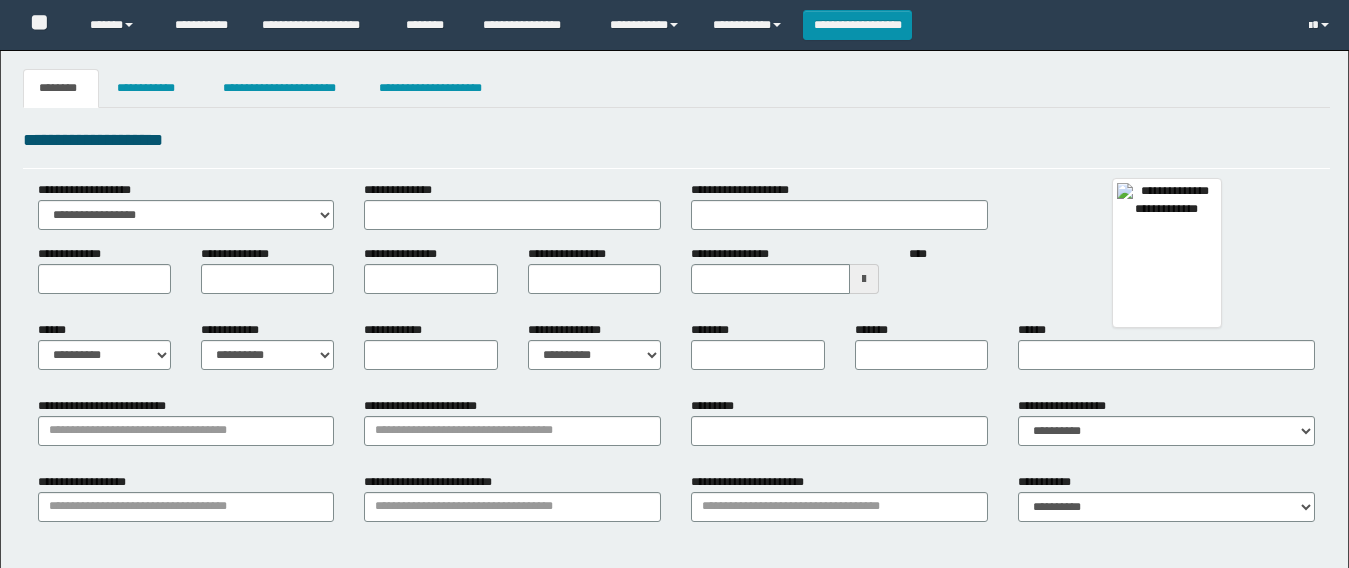 scroll, scrollTop: 0, scrollLeft: 0, axis: both 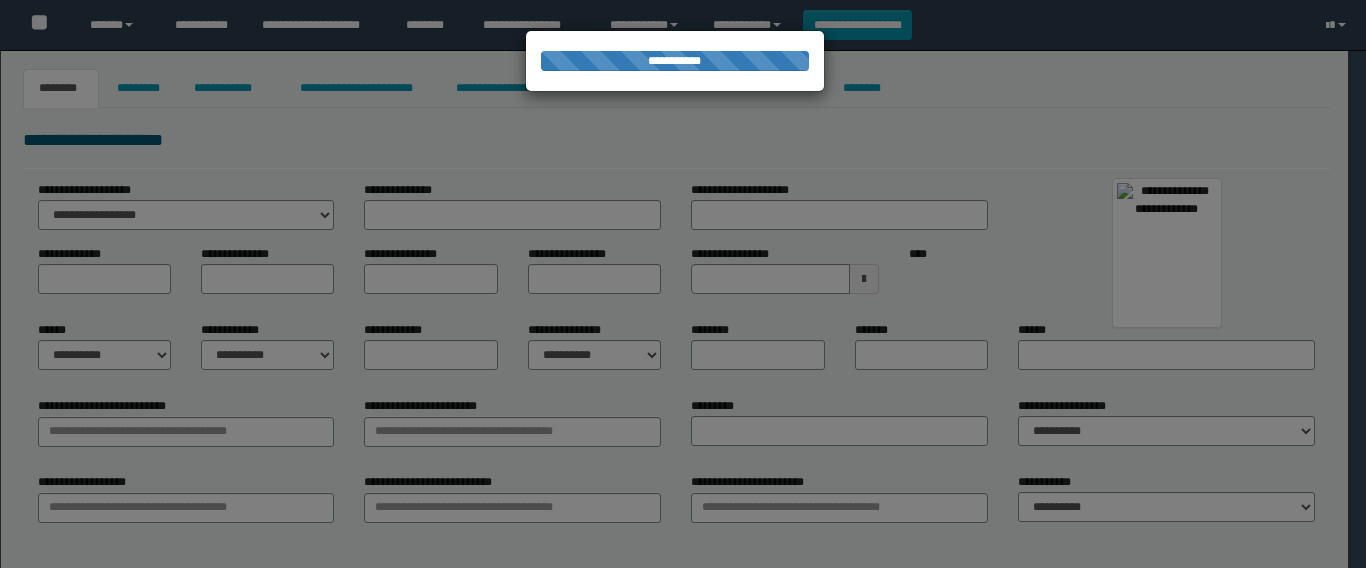 type on "**********" 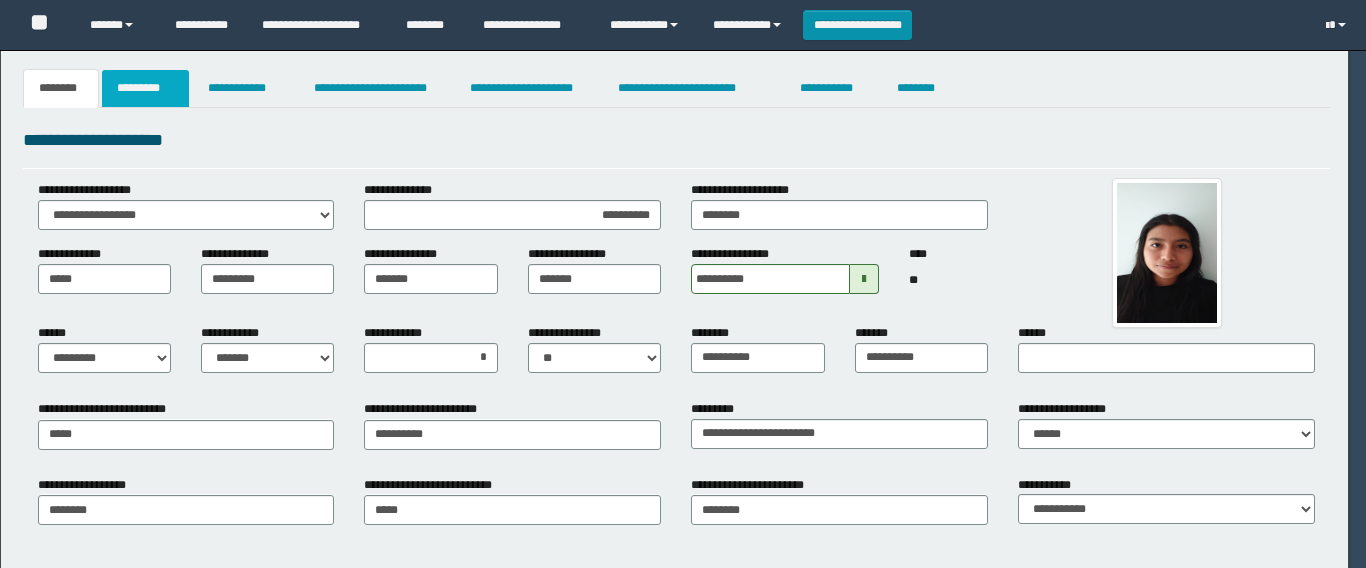 click on "*********" at bounding box center [145, 88] 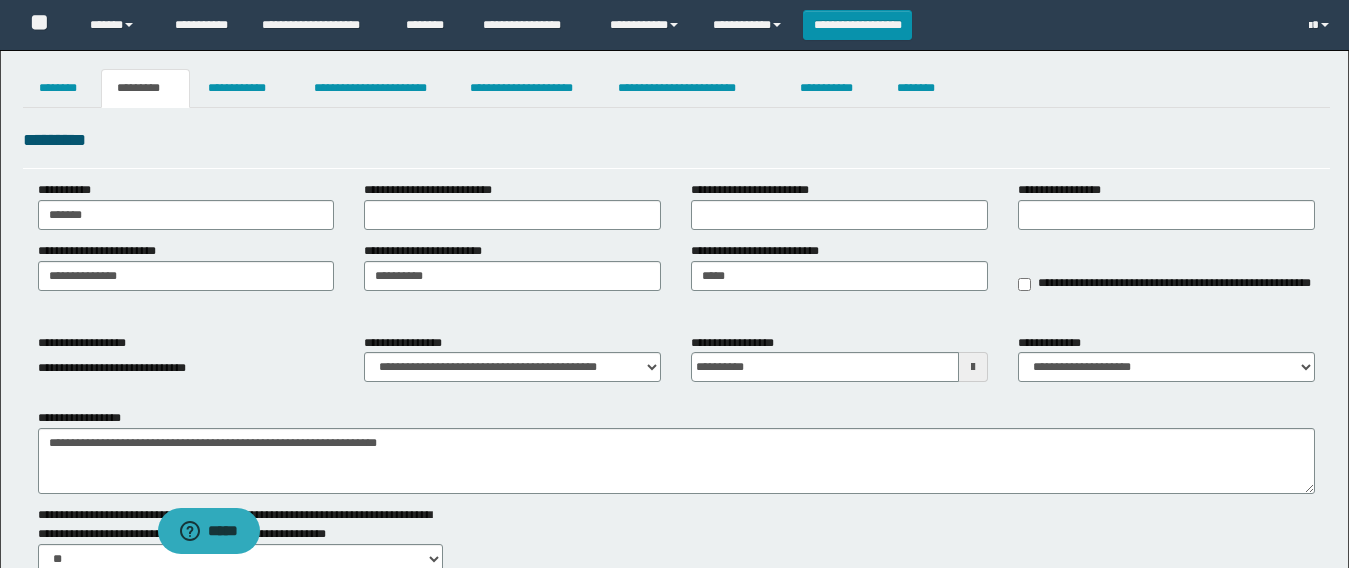 scroll, scrollTop: 0, scrollLeft: 0, axis: both 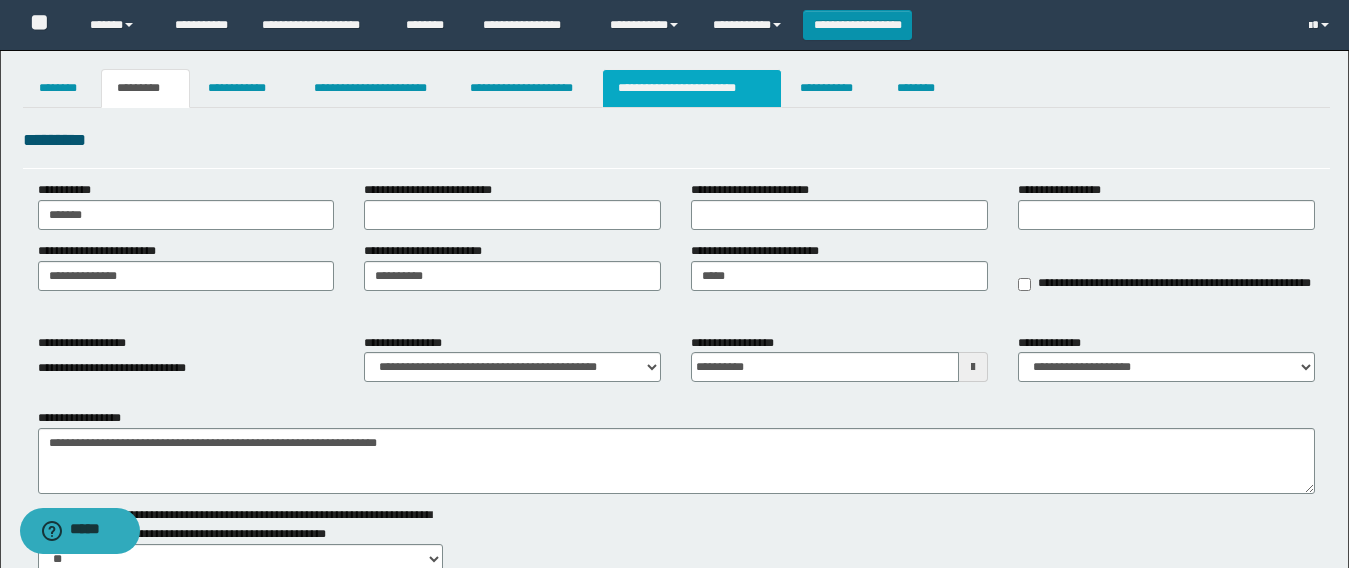 click on "**********" at bounding box center [692, 88] 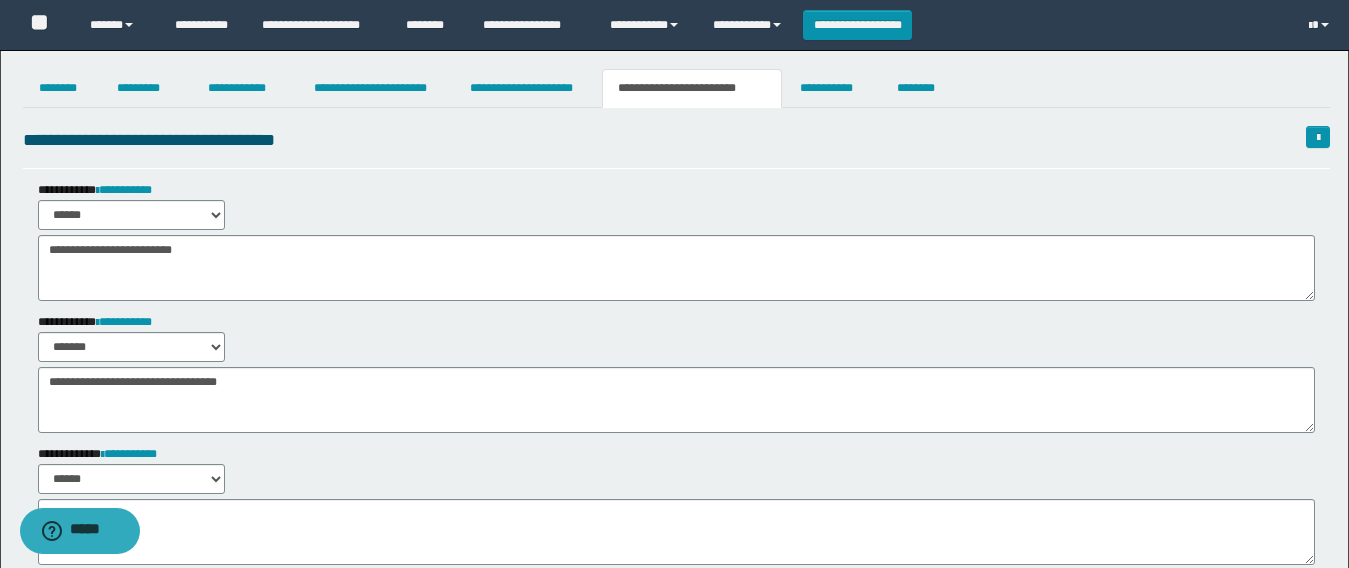 scroll, scrollTop: 100, scrollLeft: 0, axis: vertical 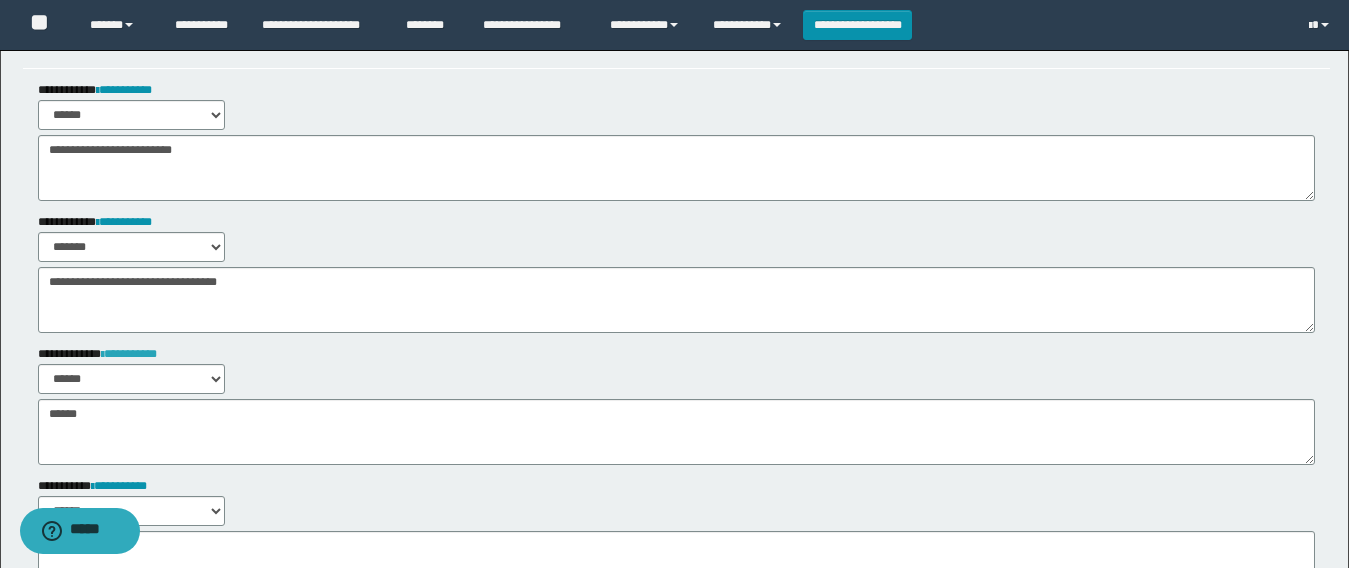 click on "**********" at bounding box center (129, 354) 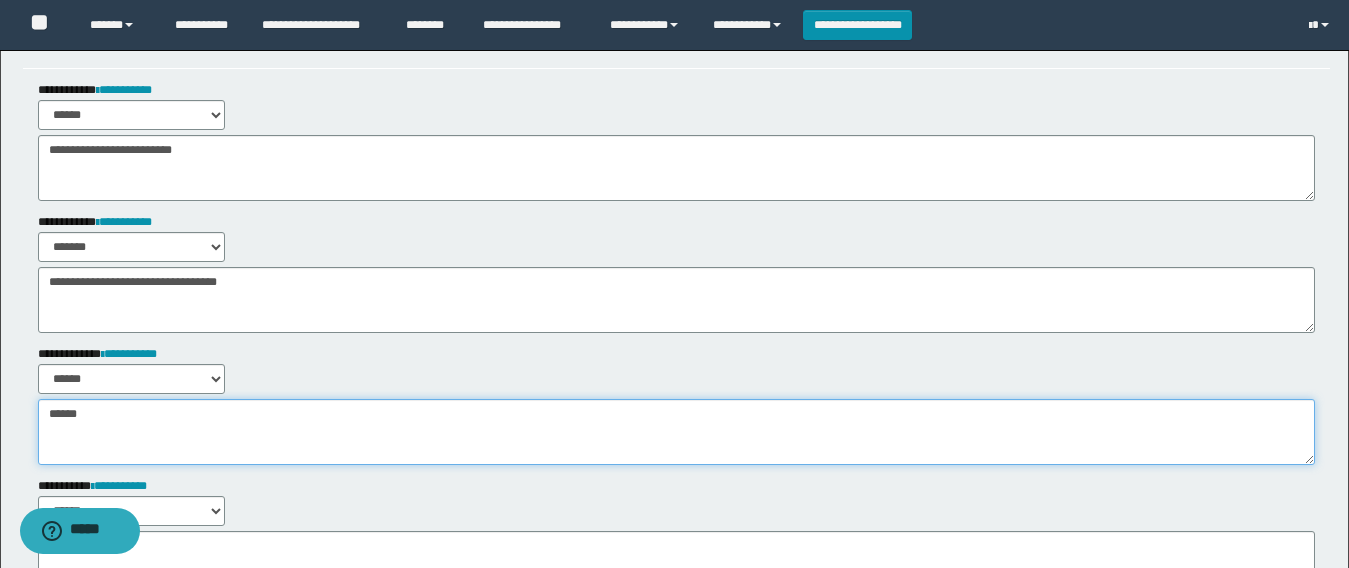 click on "******" at bounding box center (676, 432) 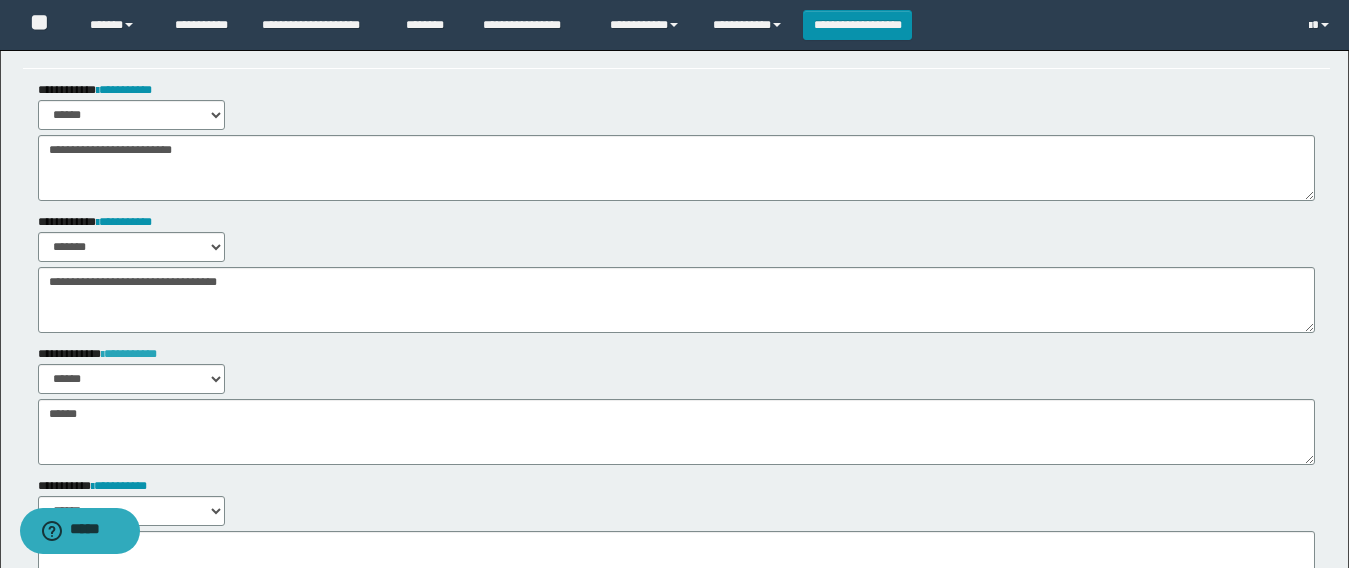 click on "**********" at bounding box center (129, 354) 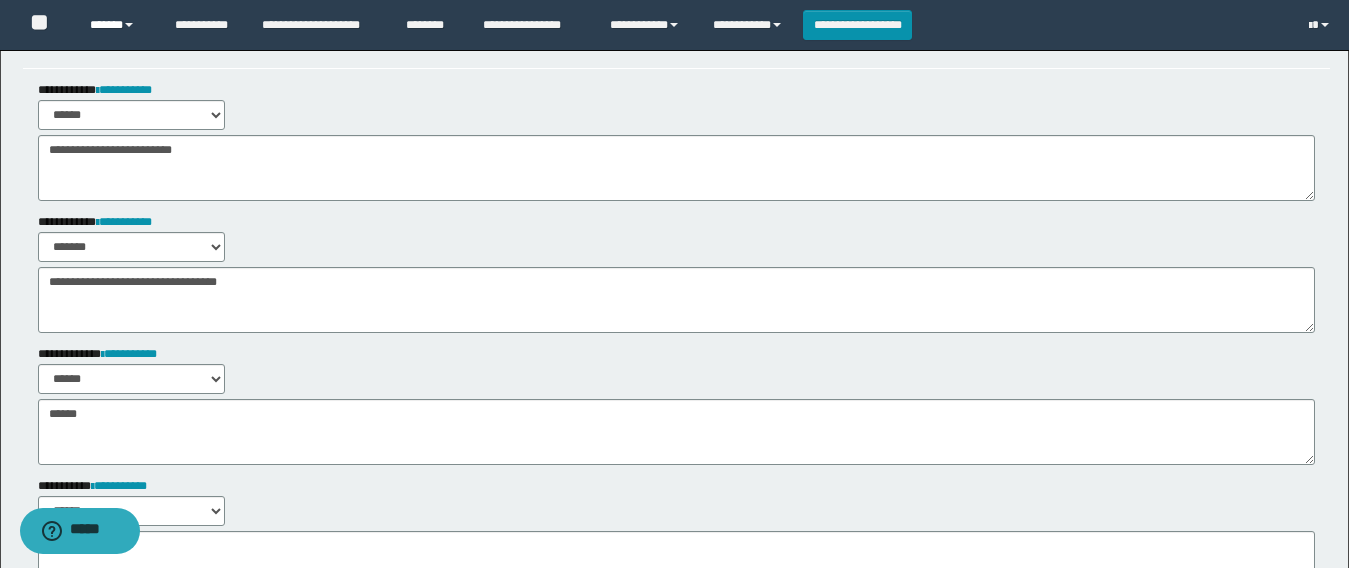 click on "******" at bounding box center [117, 25] 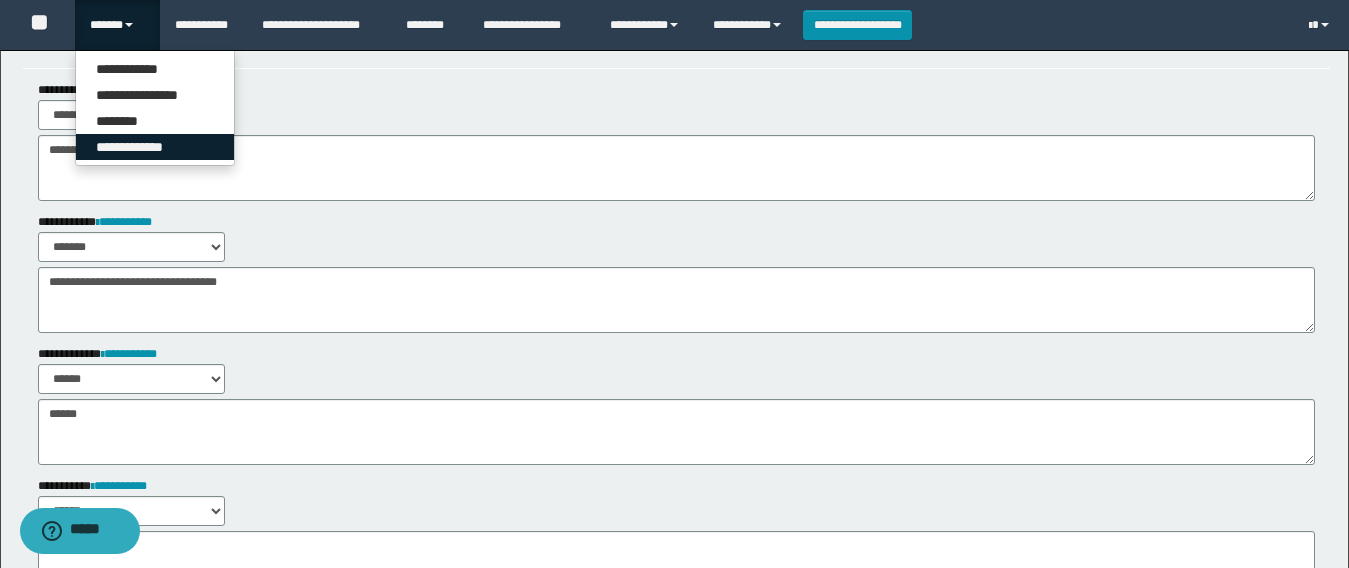 click on "**********" at bounding box center (155, 147) 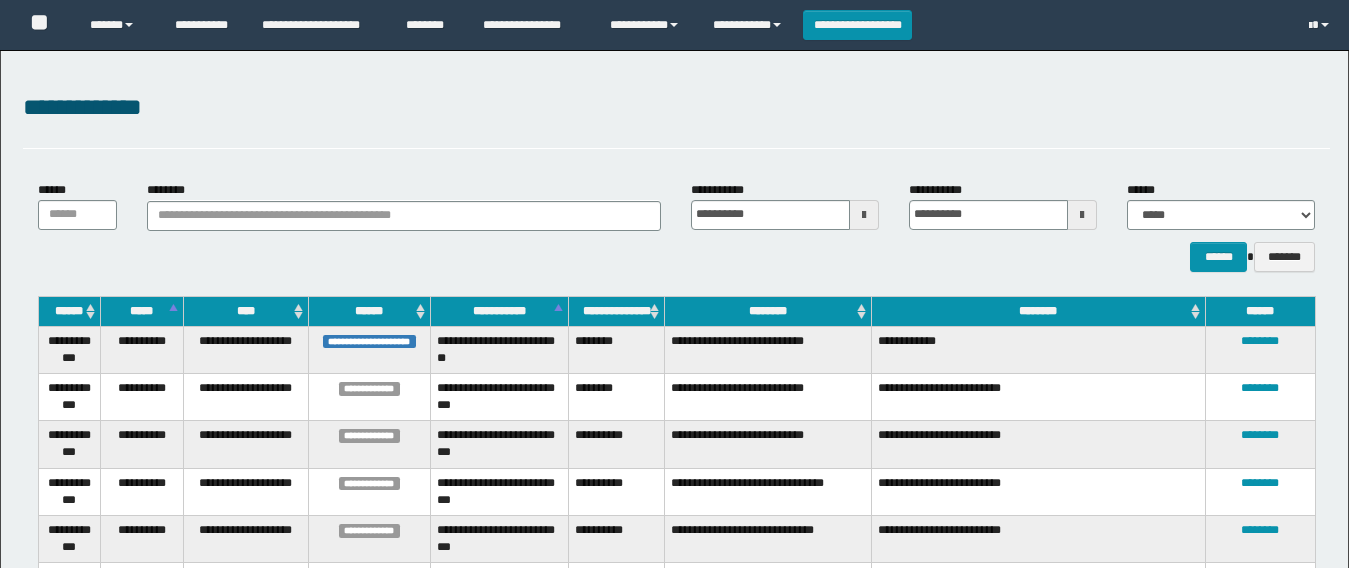 scroll, scrollTop: 300, scrollLeft: 0, axis: vertical 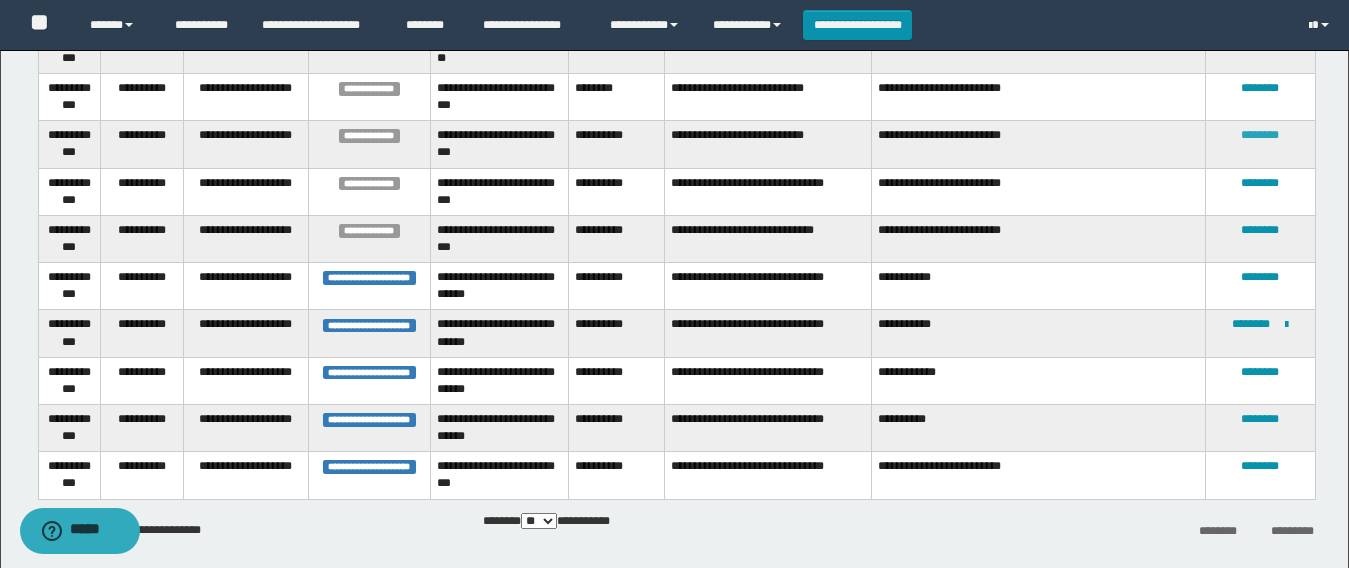 click on "********" at bounding box center [1260, 135] 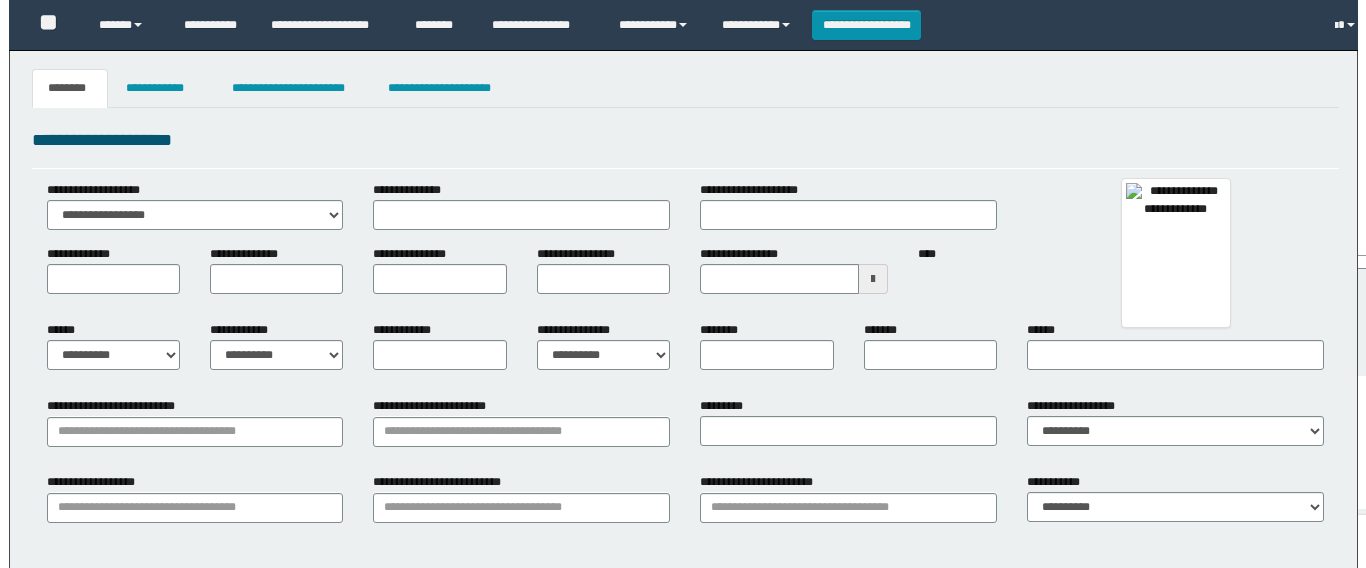 scroll, scrollTop: 0, scrollLeft: 0, axis: both 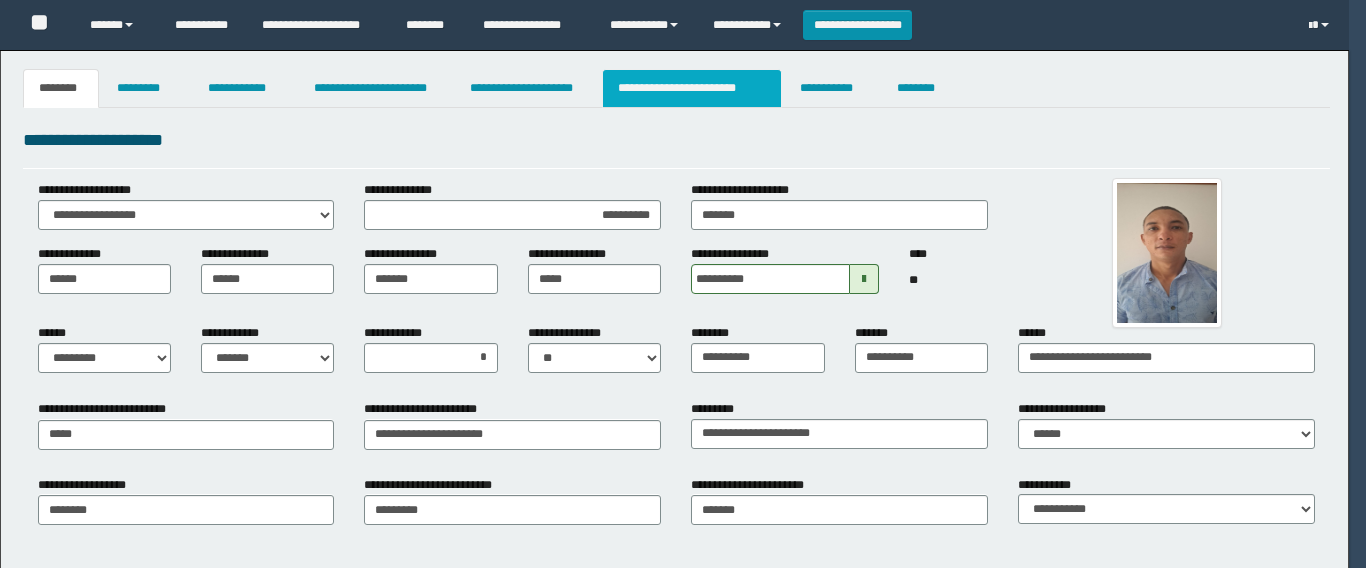 click on "**********" at bounding box center (692, 88) 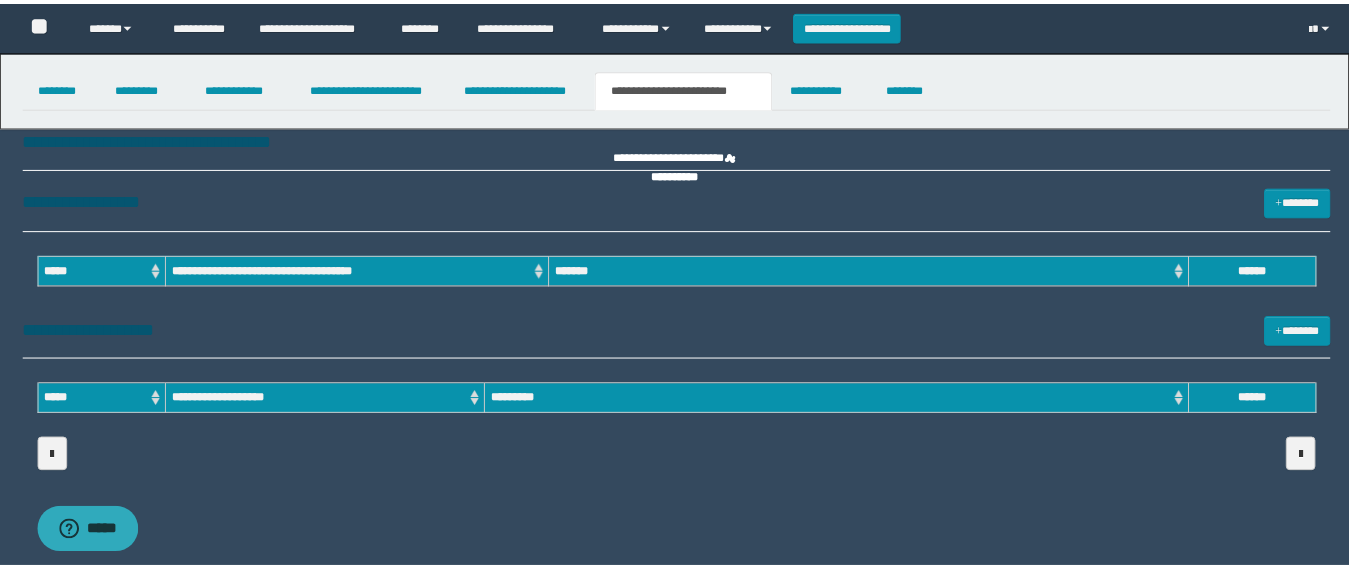 scroll, scrollTop: 0, scrollLeft: 0, axis: both 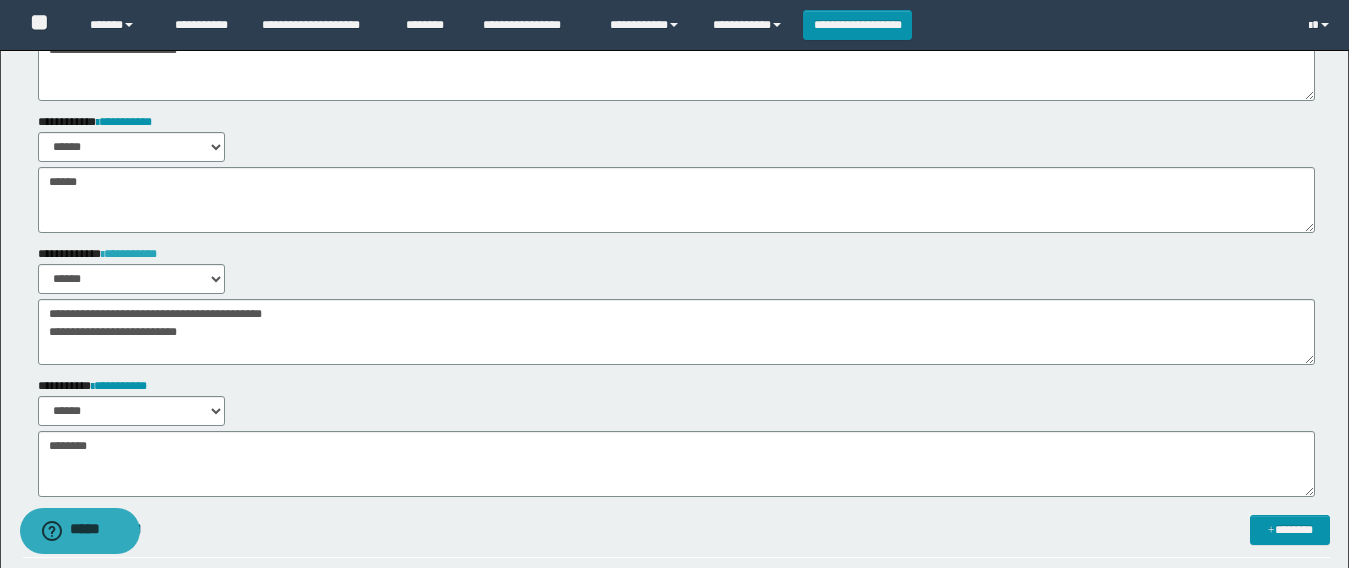 click on "**********" at bounding box center [129, 254] 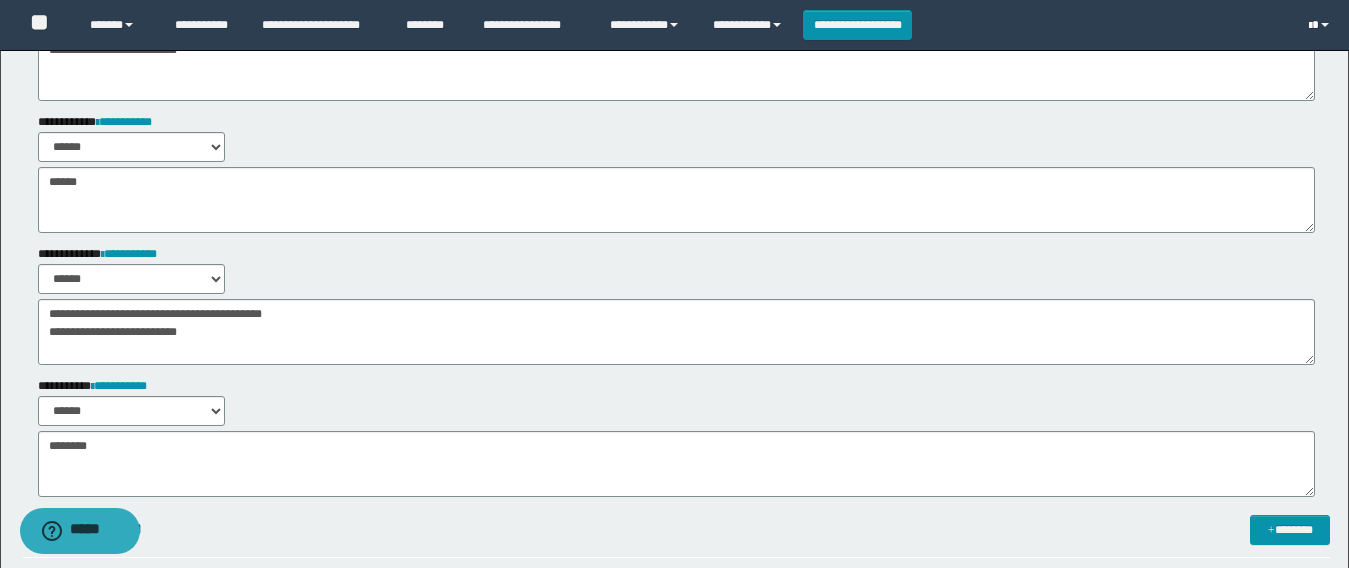 click at bounding box center [1321, 25] 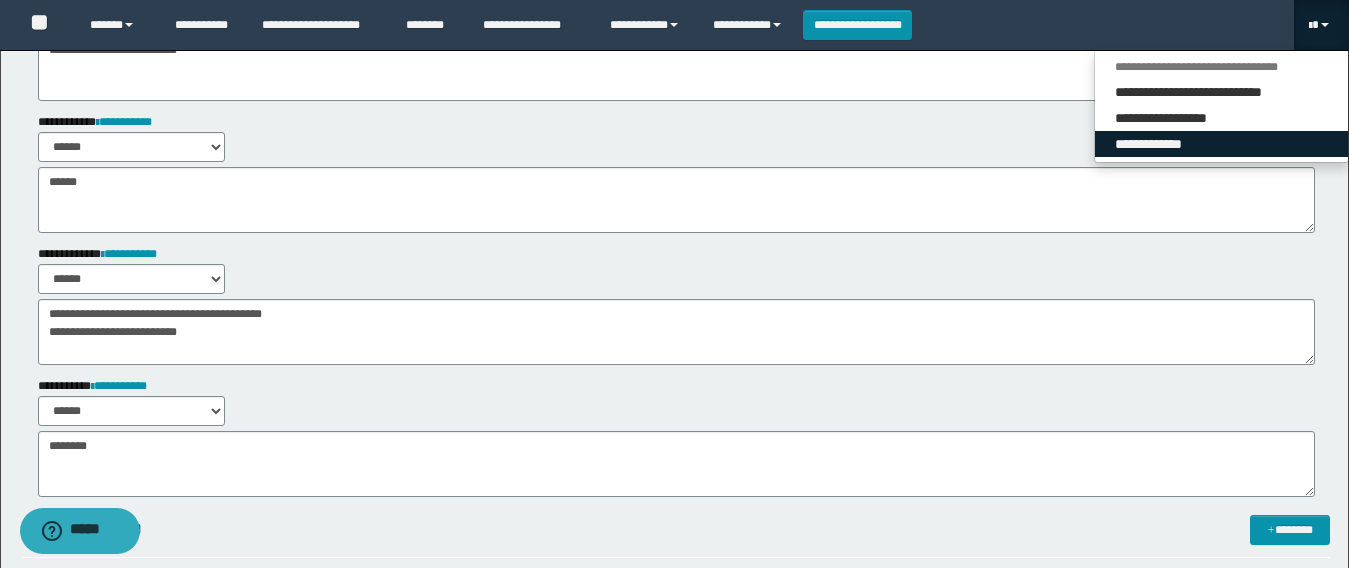 click on "**********" at bounding box center [1221, 144] 